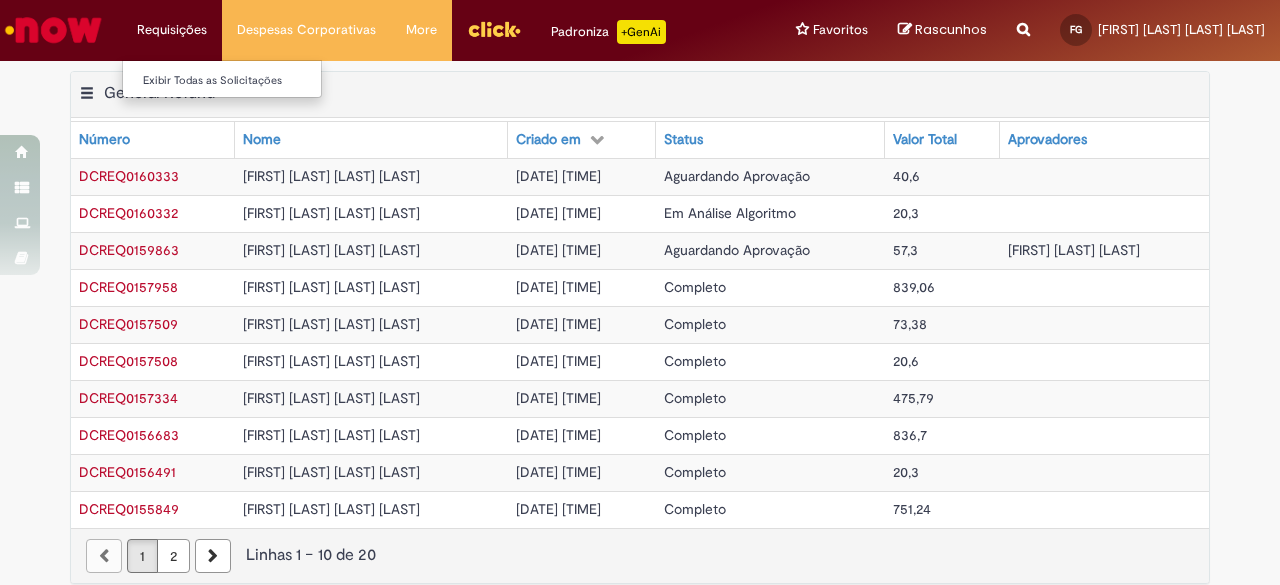scroll, scrollTop: 0, scrollLeft: 0, axis: both 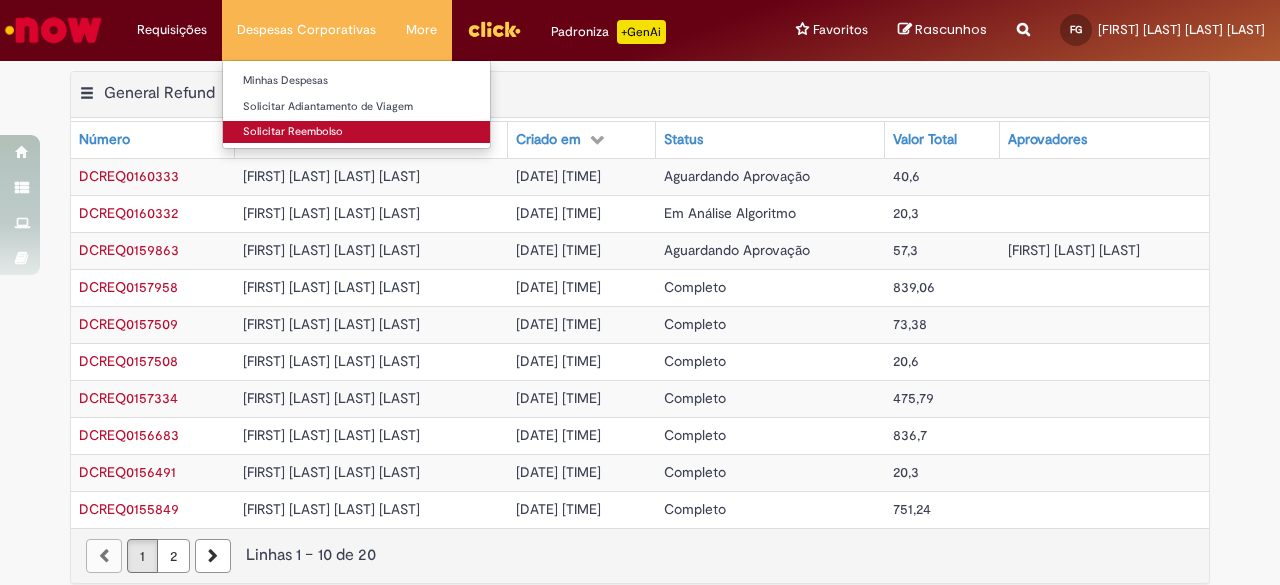 click on "Solicitar Reembolso" at bounding box center [356, 132] 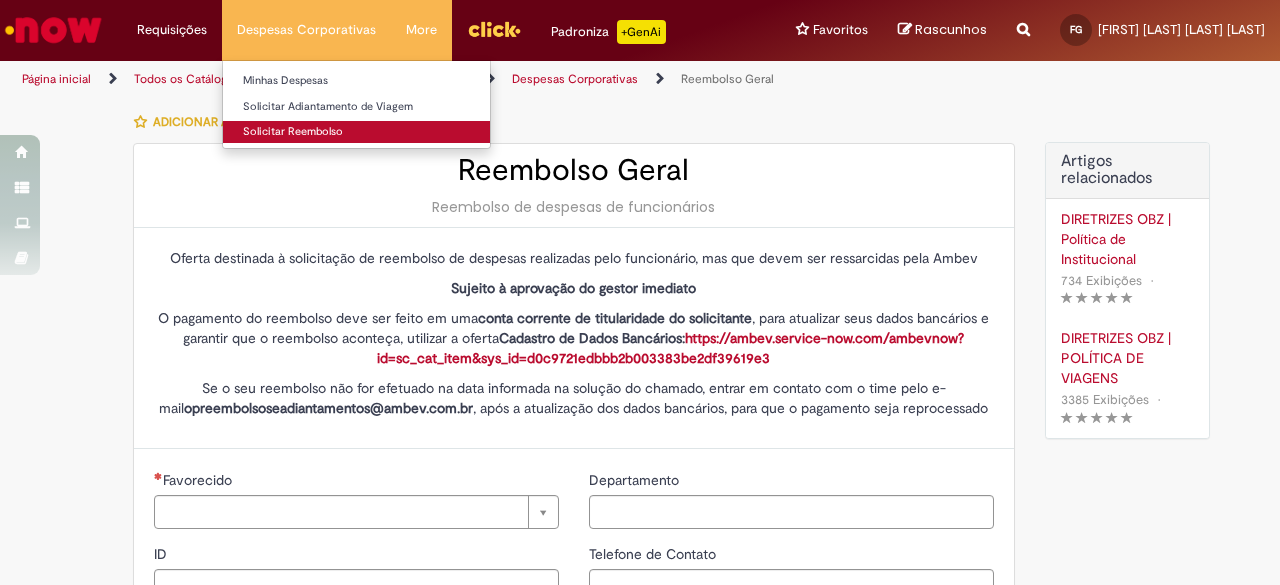 type on "********" 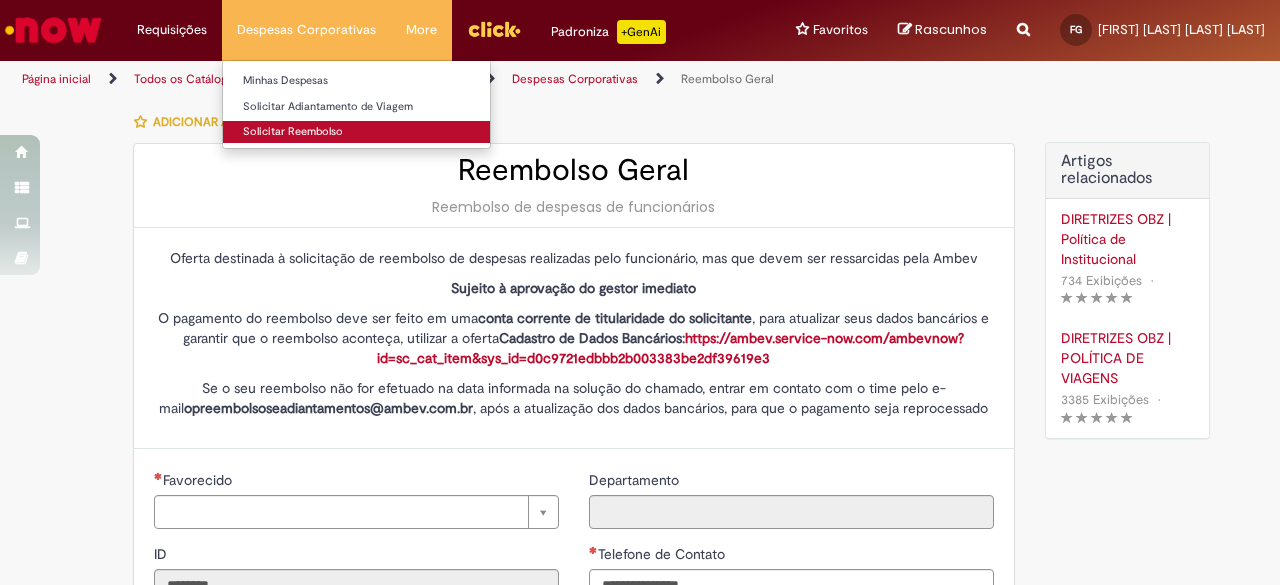 type on "**********" 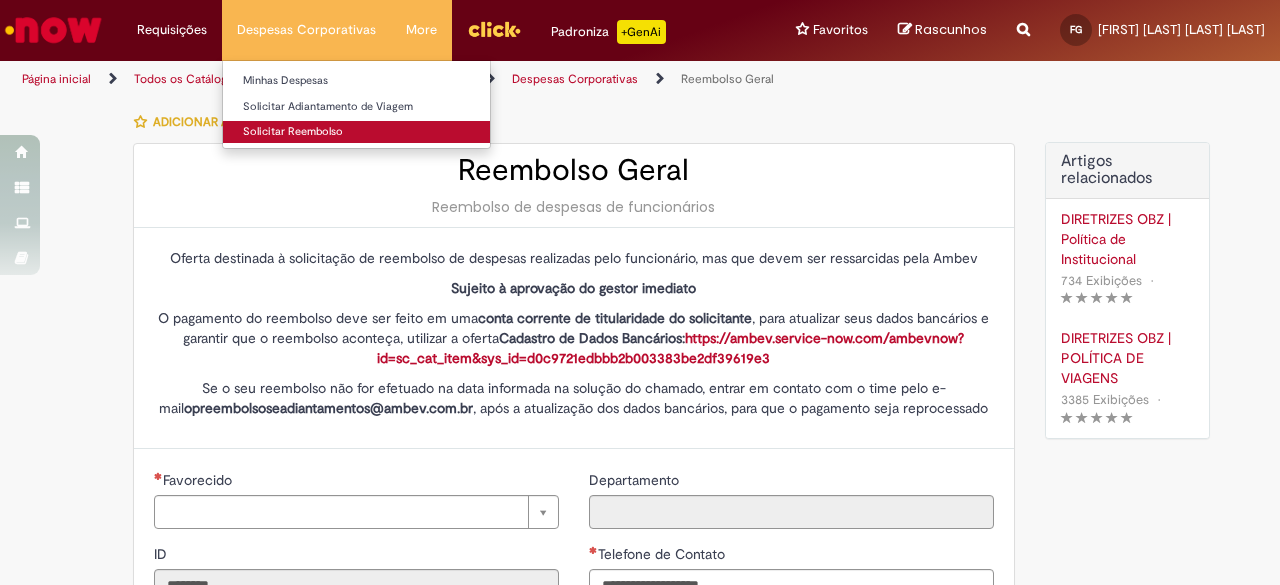 type on "*********" 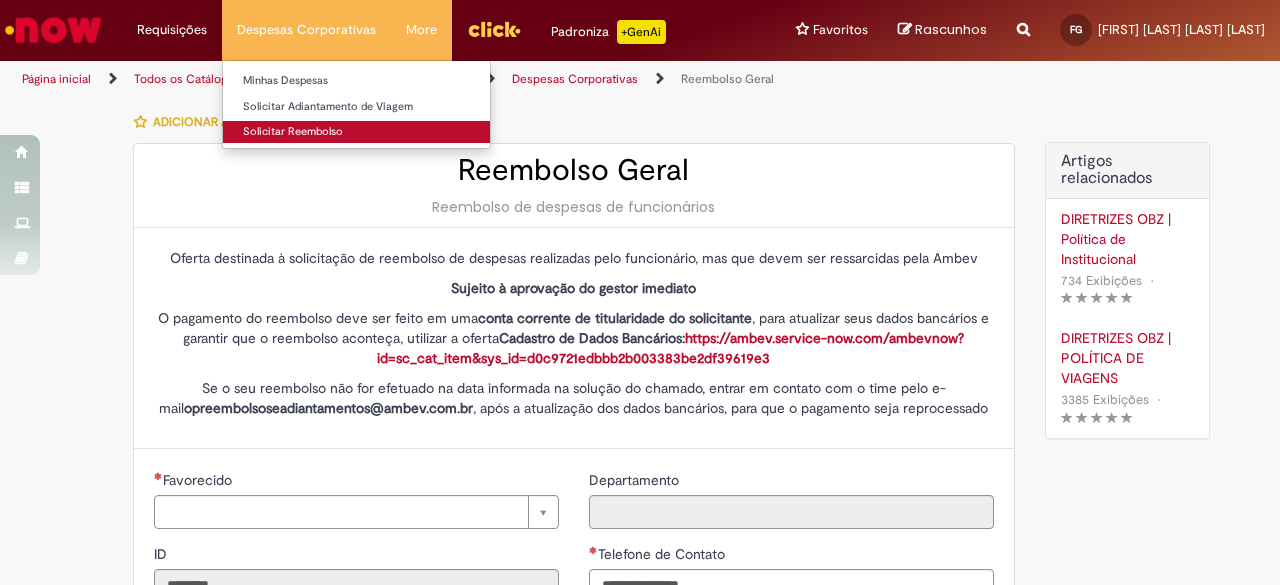 type on "**********" 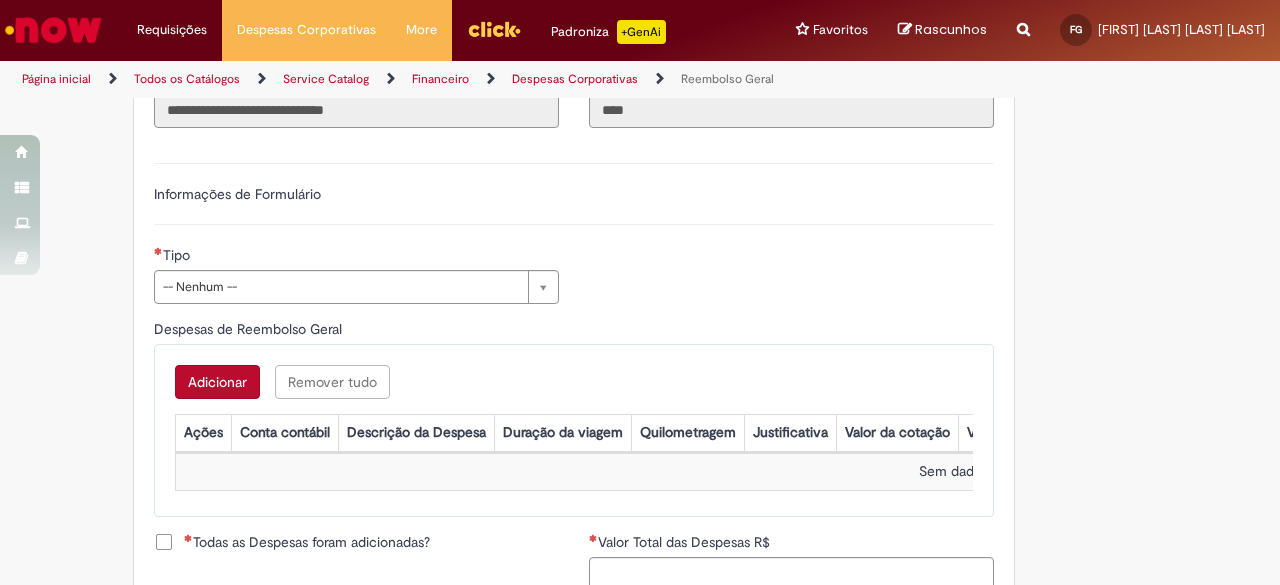 scroll, scrollTop: 624, scrollLeft: 0, axis: vertical 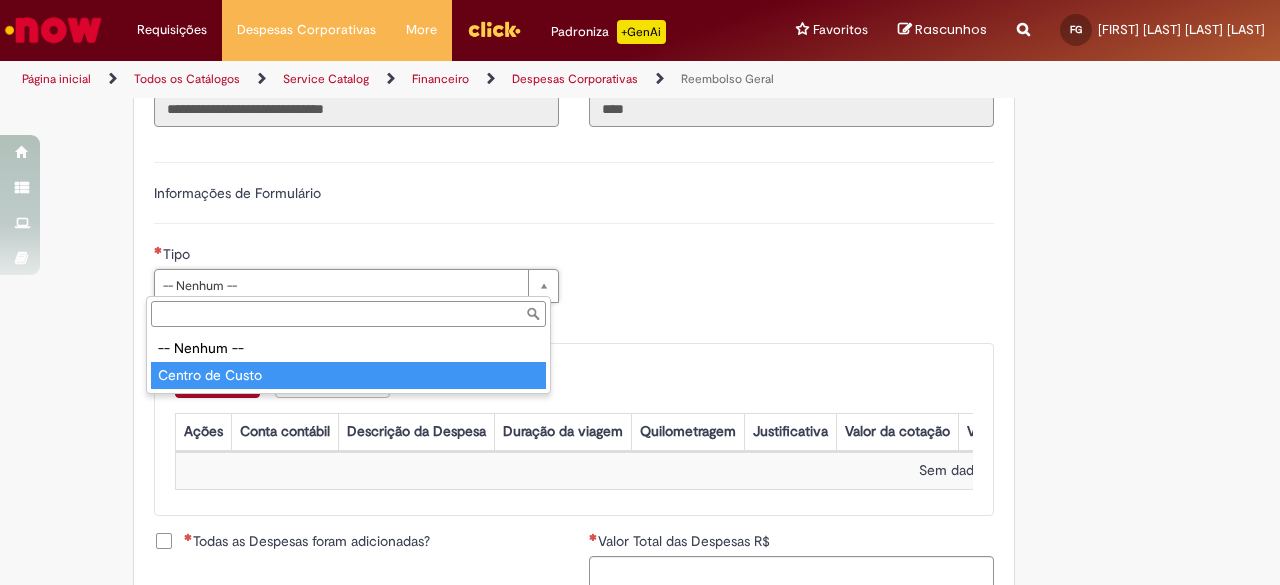 type on "**********" 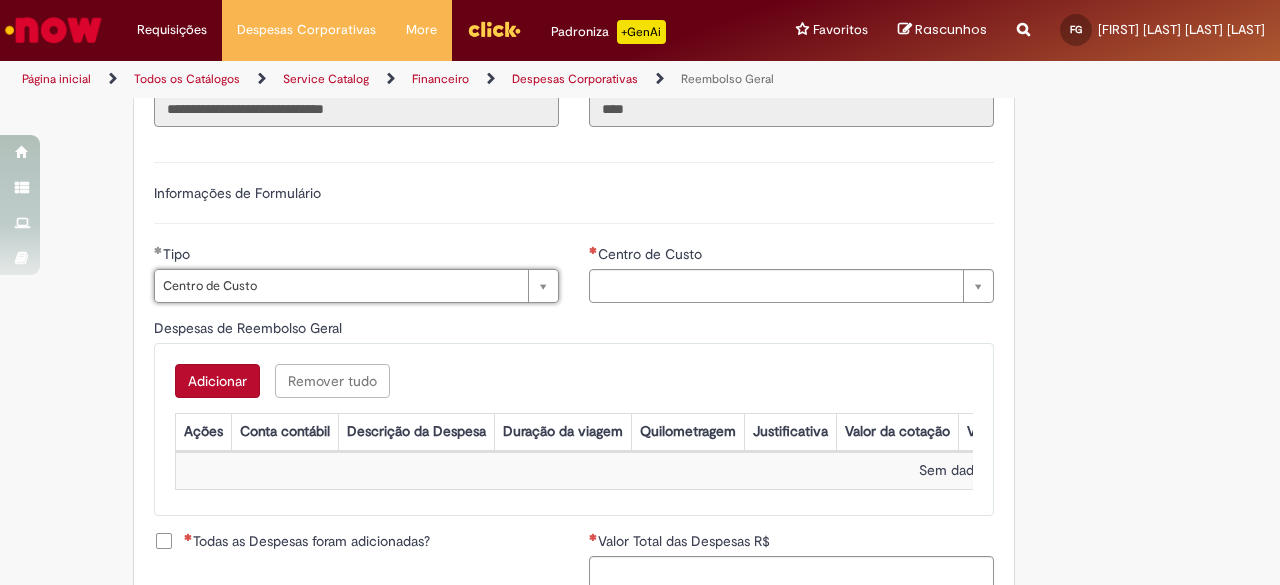 type on "**********" 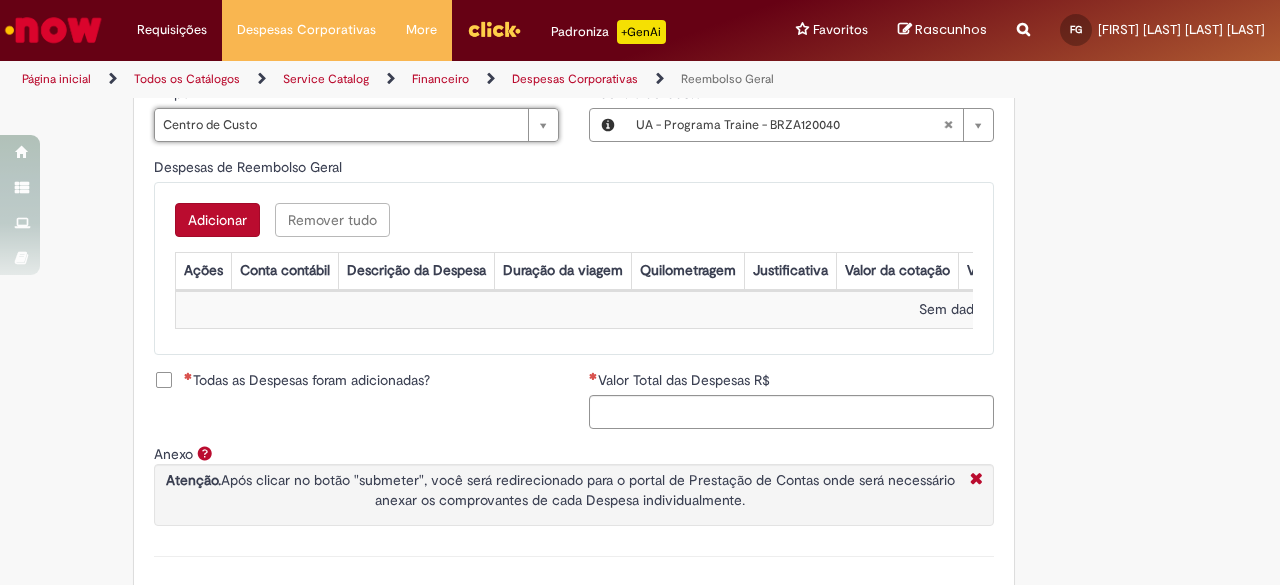 scroll, scrollTop: 816, scrollLeft: 0, axis: vertical 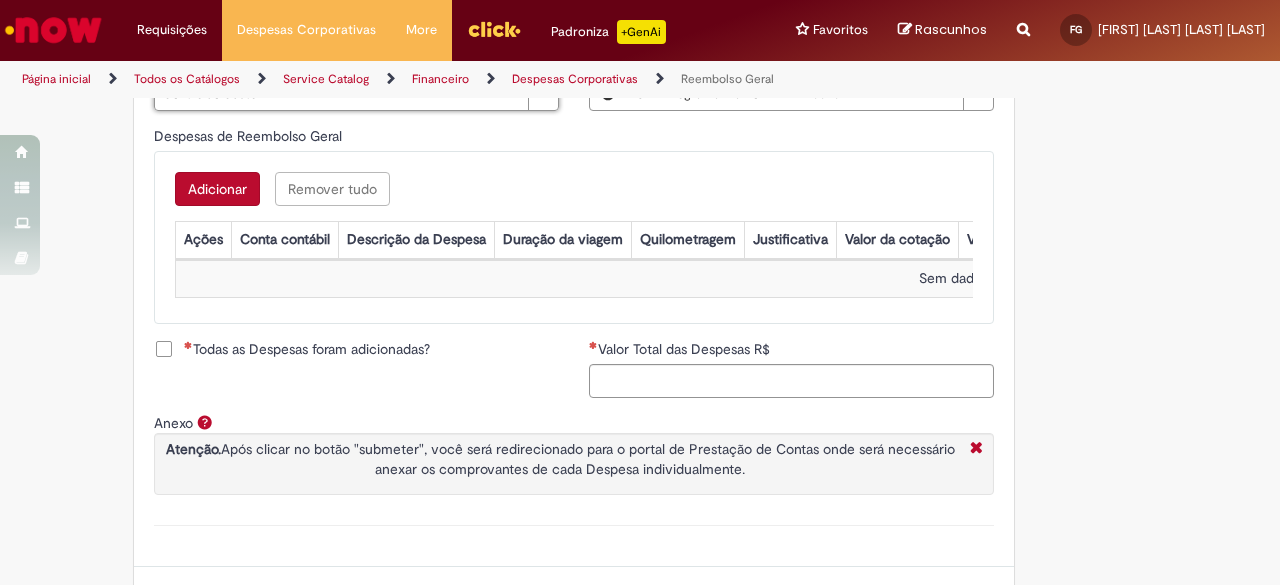 click on "Adicionar" at bounding box center (217, 189) 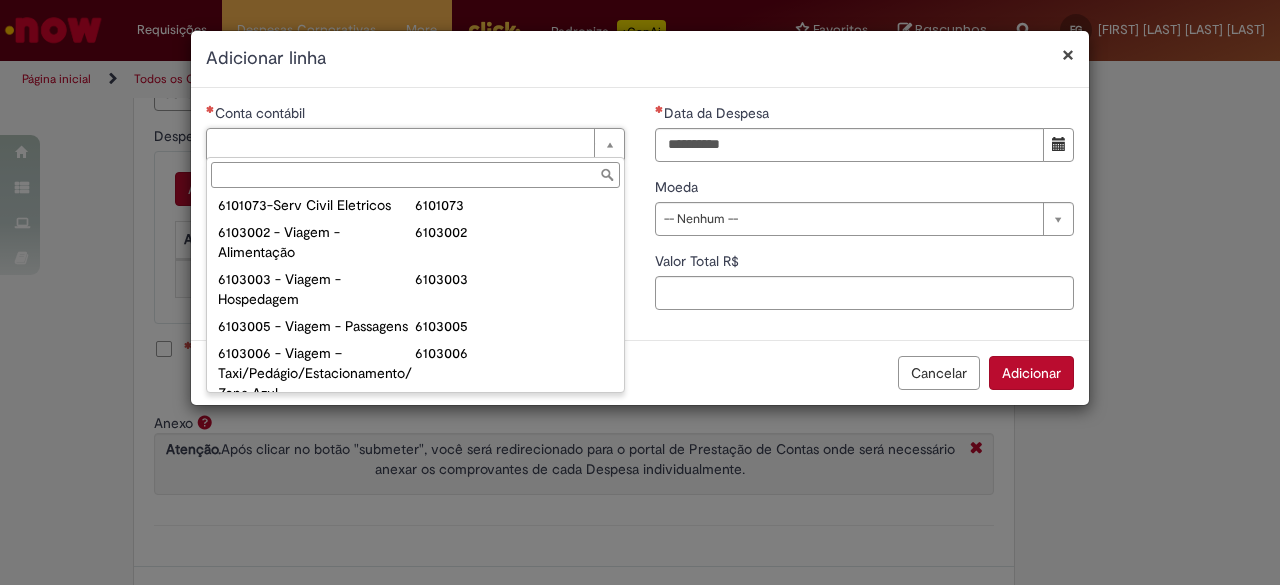 scroll, scrollTop: 808, scrollLeft: 0, axis: vertical 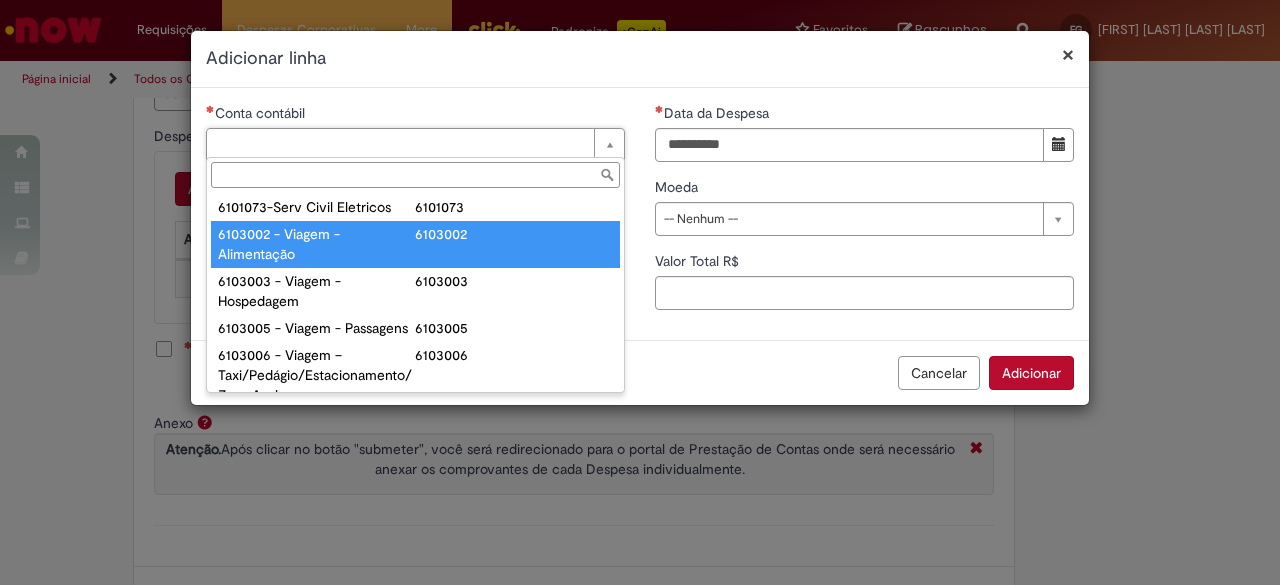 type on "**********" 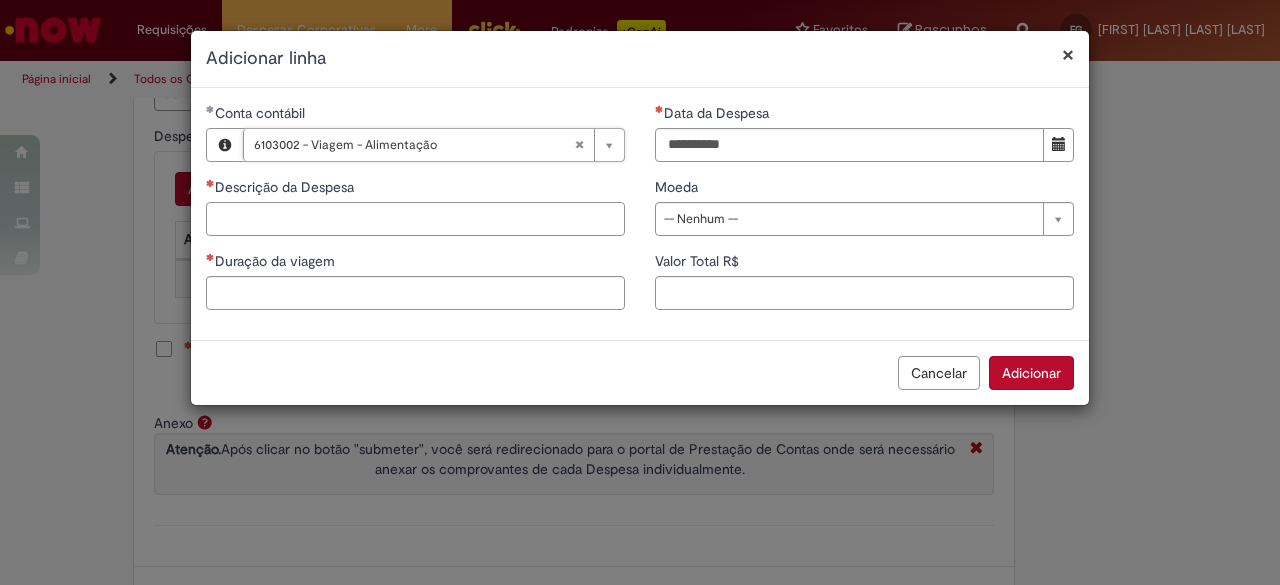 click on "Descrição da Despesa" at bounding box center [415, 219] 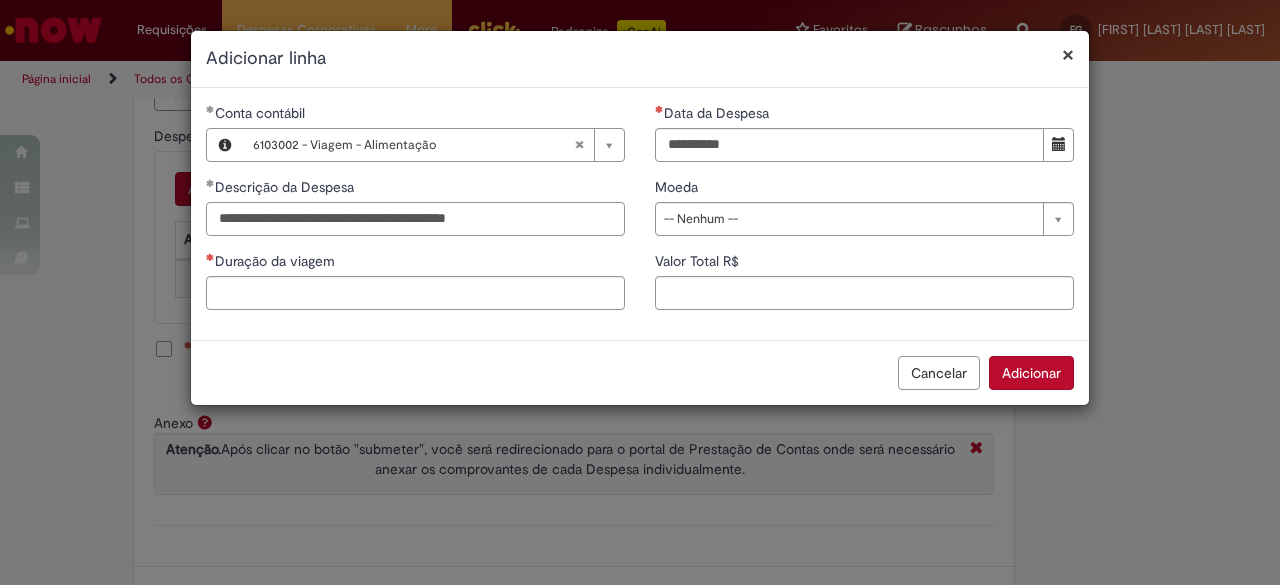 type on "**********" 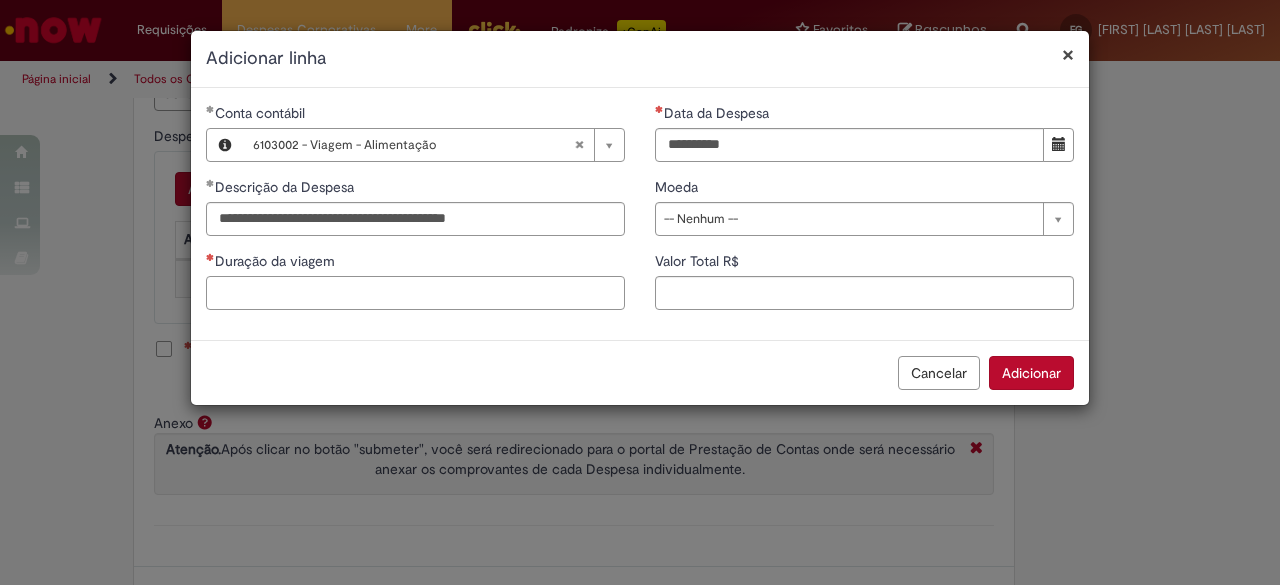 click on "Duração da viagem" at bounding box center [415, 293] 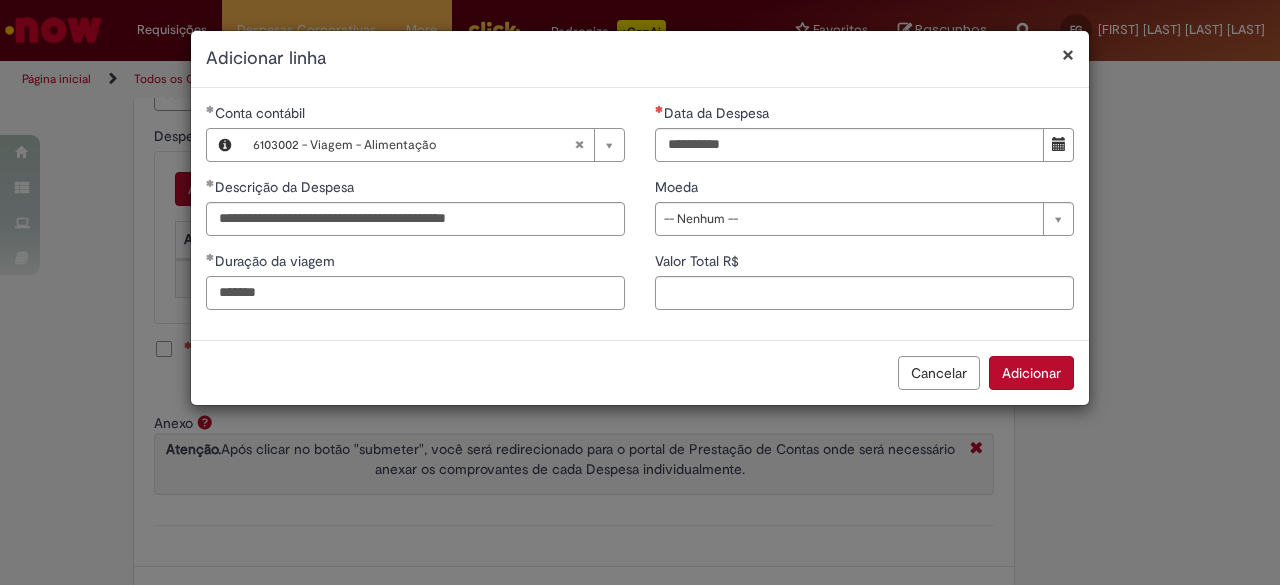 type on "*******" 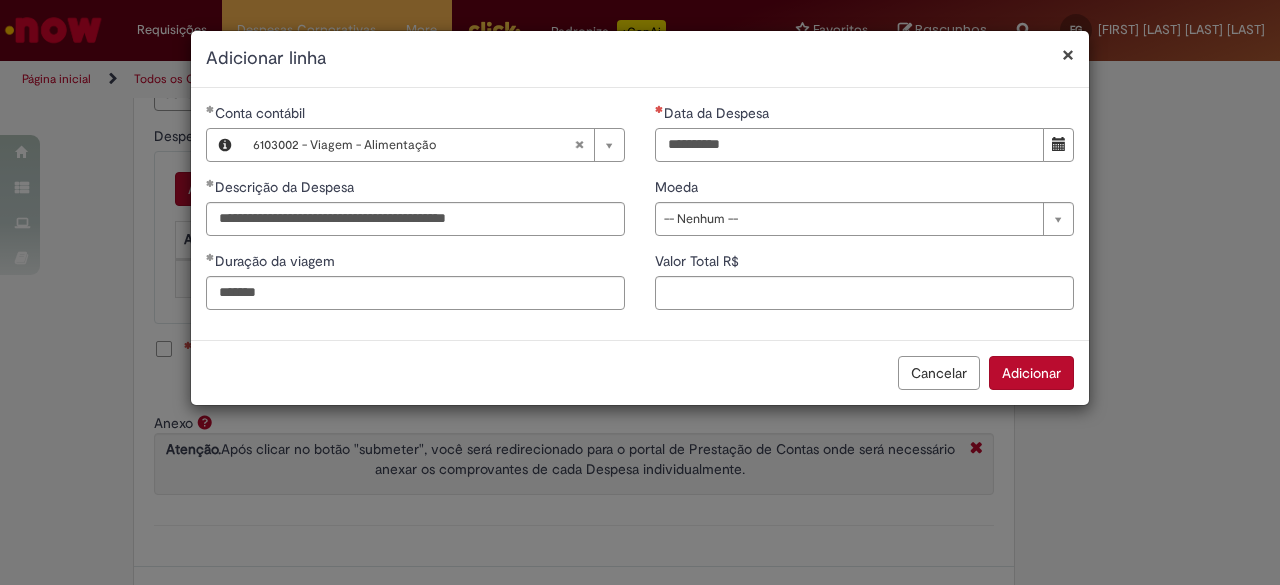 click on "Data da Despesa" at bounding box center [849, 145] 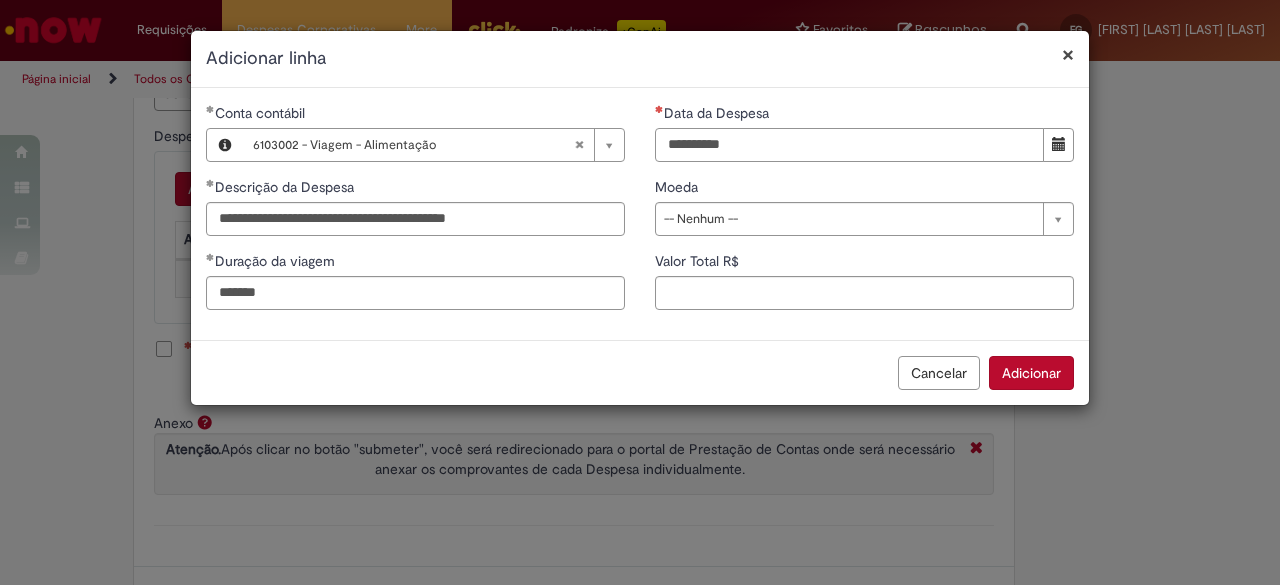 type on "**********" 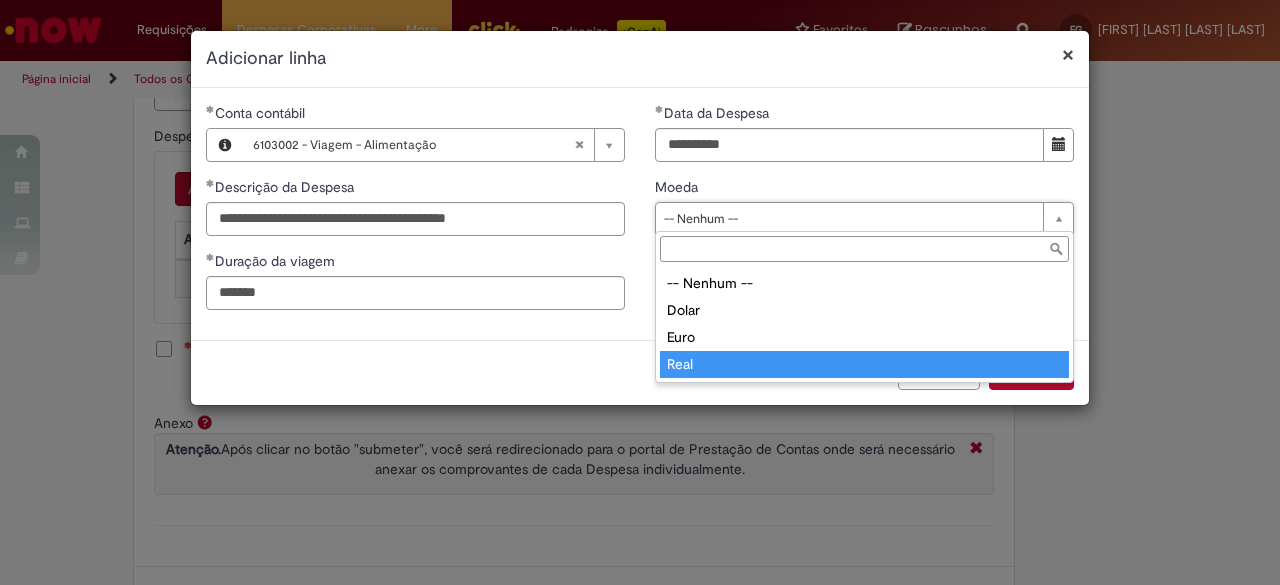 type on "****" 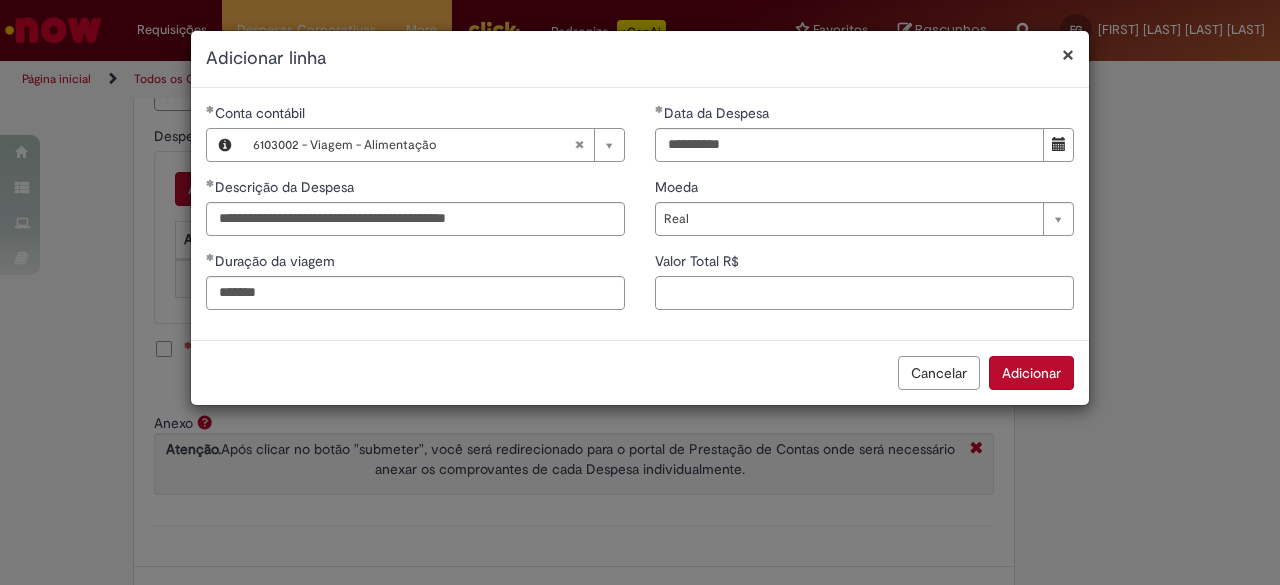 click on "Valor Total R$" at bounding box center [864, 293] 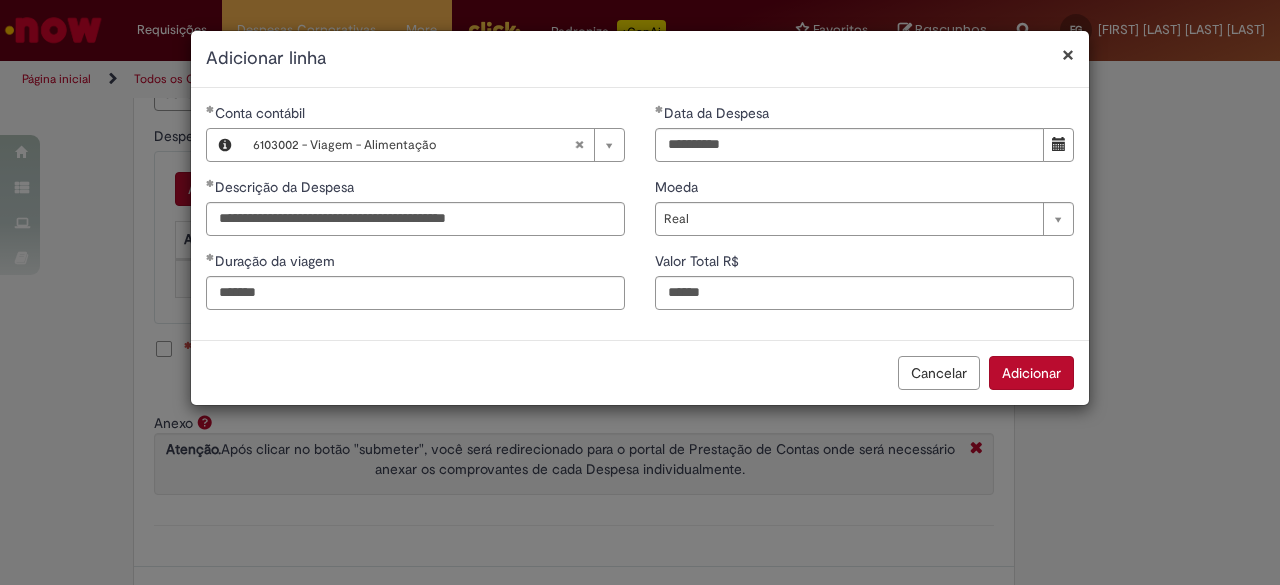 click on "**********" at bounding box center [640, 214] 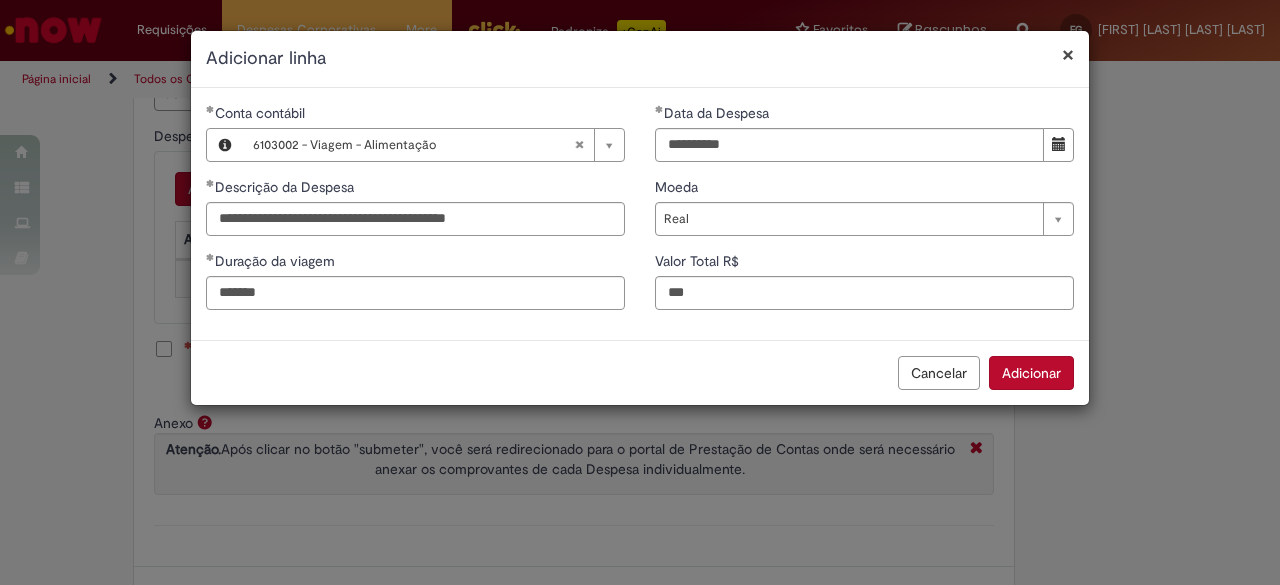 click on "Adicionar" at bounding box center (1031, 373) 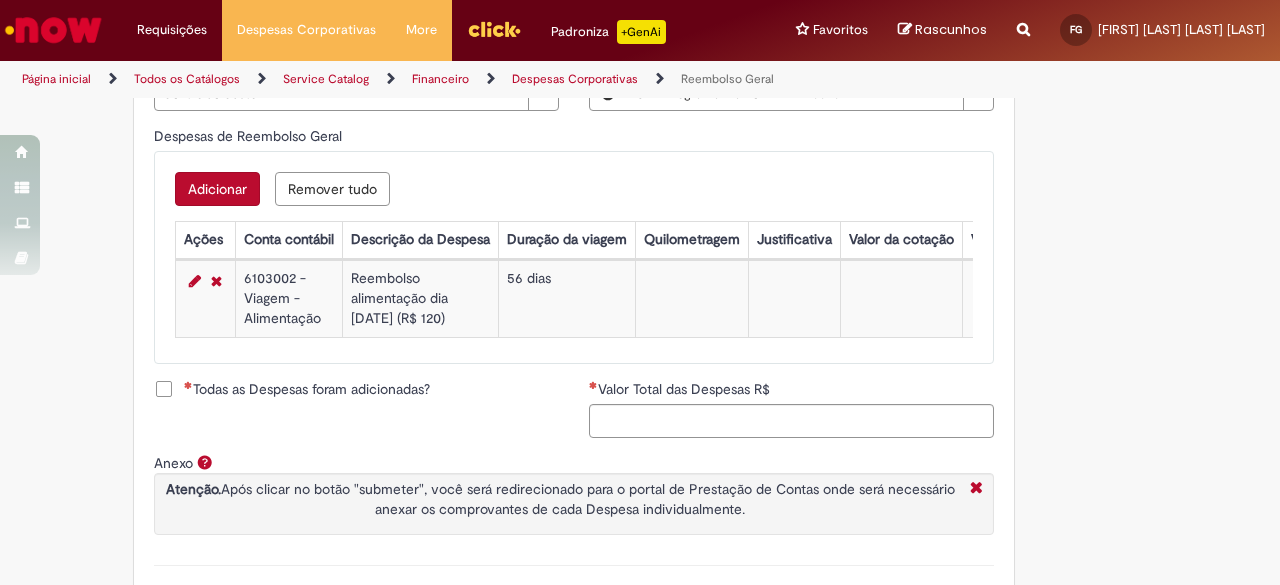click on "Adicionar" at bounding box center [217, 189] 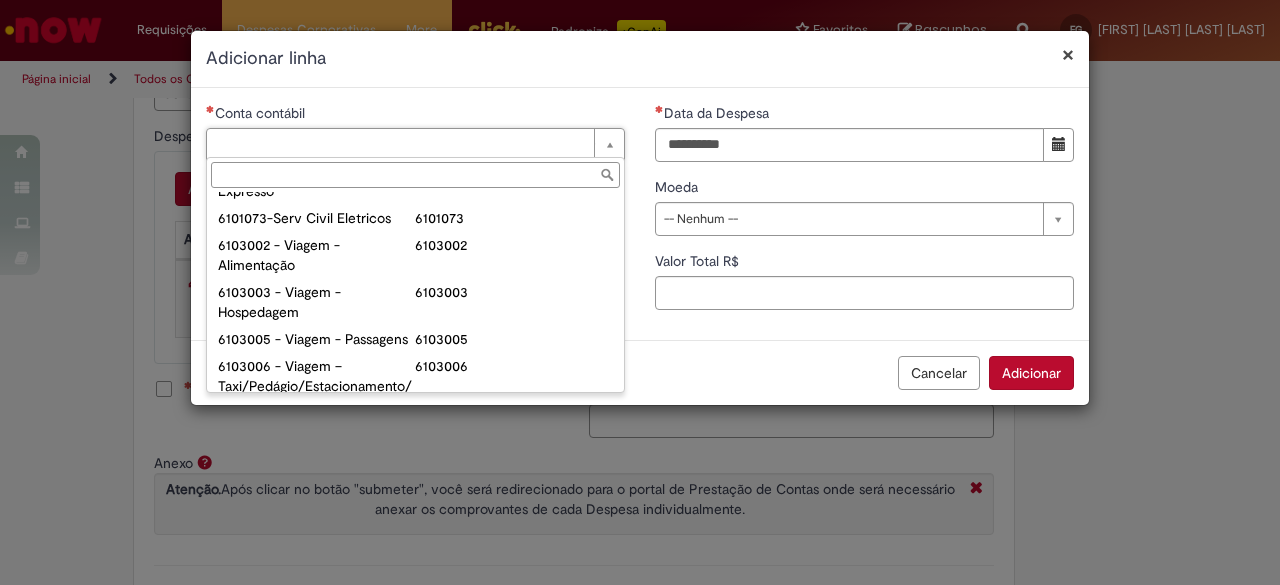 scroll, scrollTop: 792, scrollLeft: 0, axis: vertical 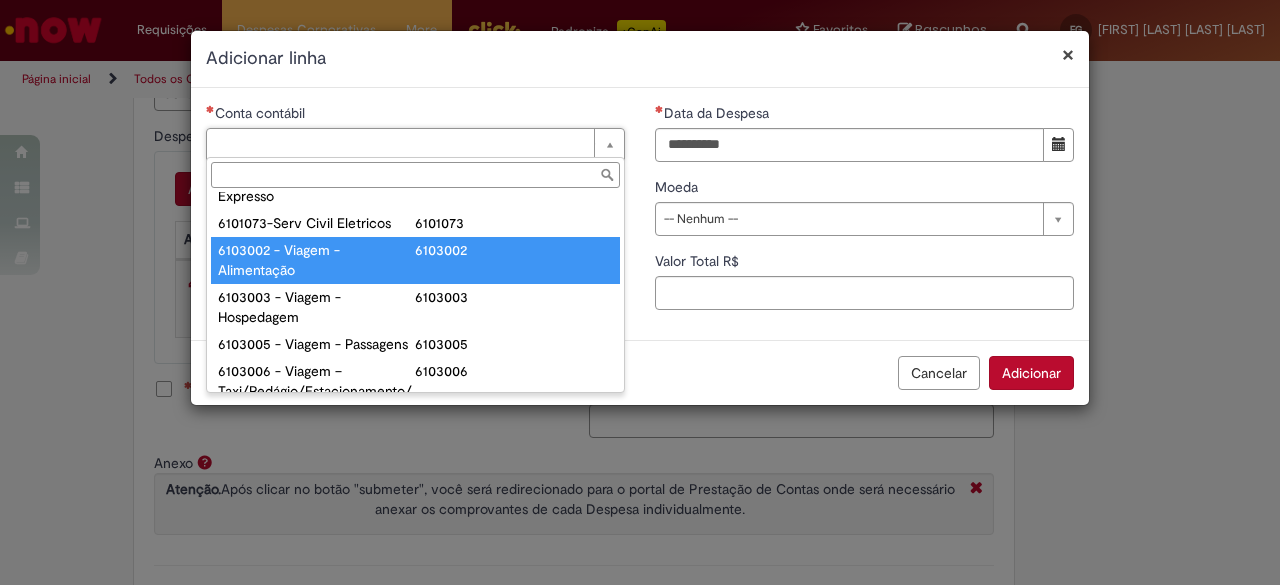 type on "**********" 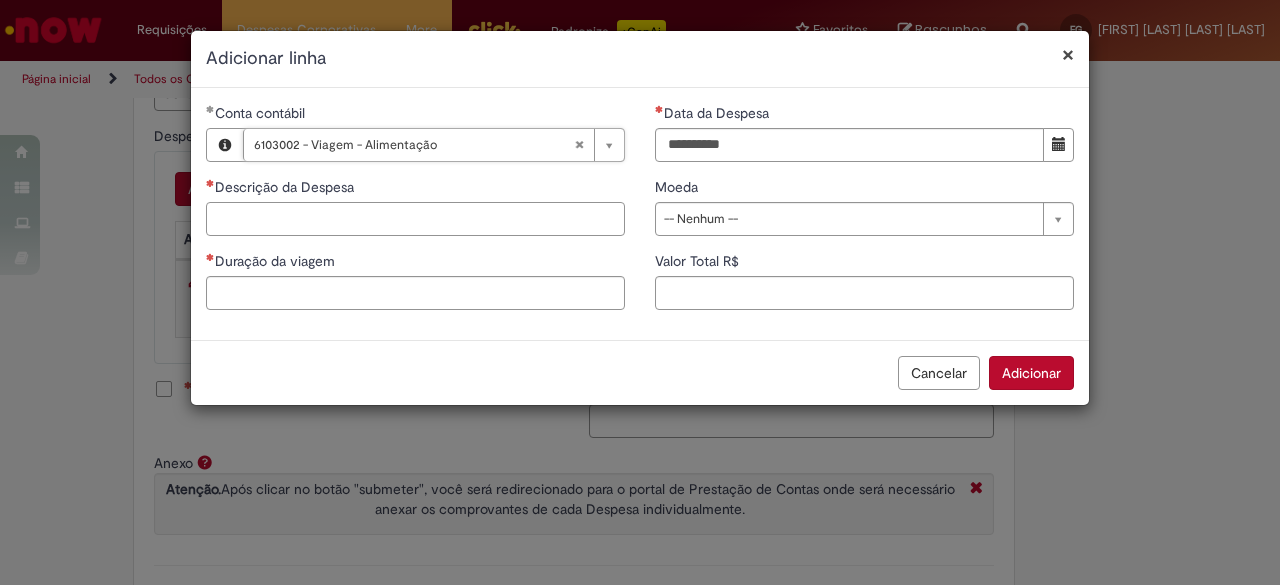 click on "Descrição da Despesa" at bounding box center [415, 219] 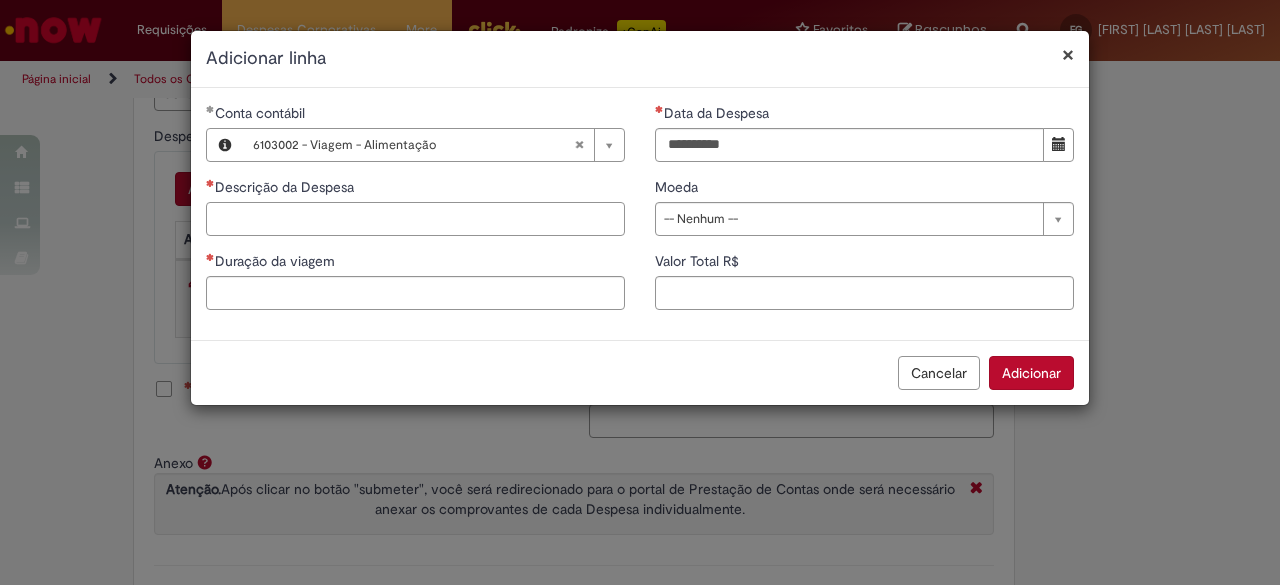 paste on "**********" 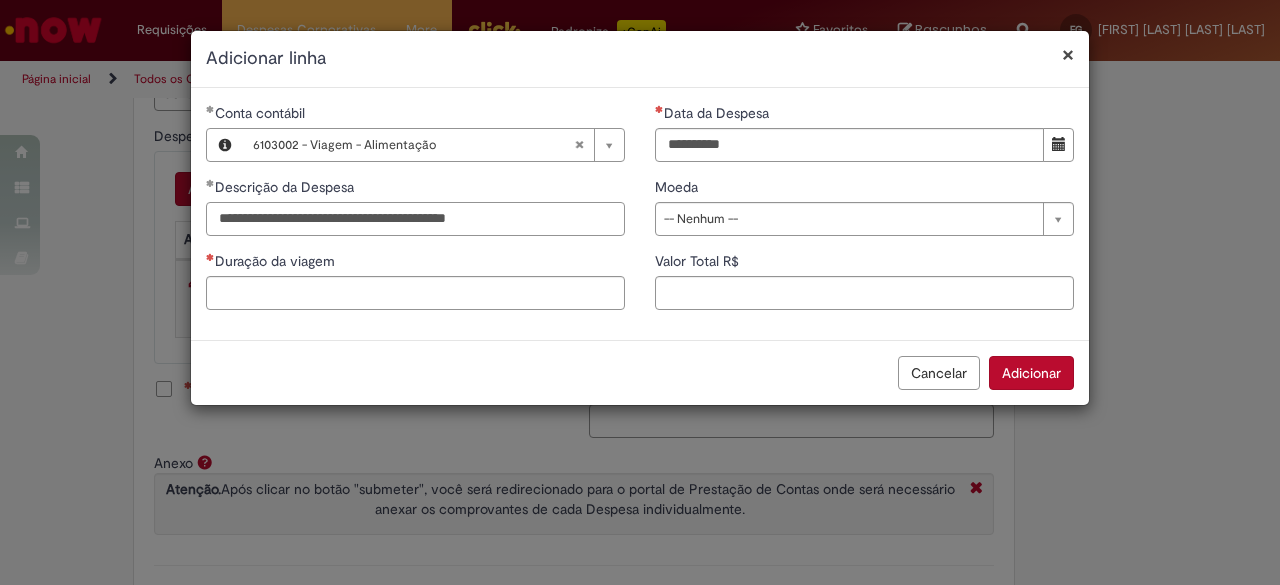 click on "**********" at bounding box center [415, 219] 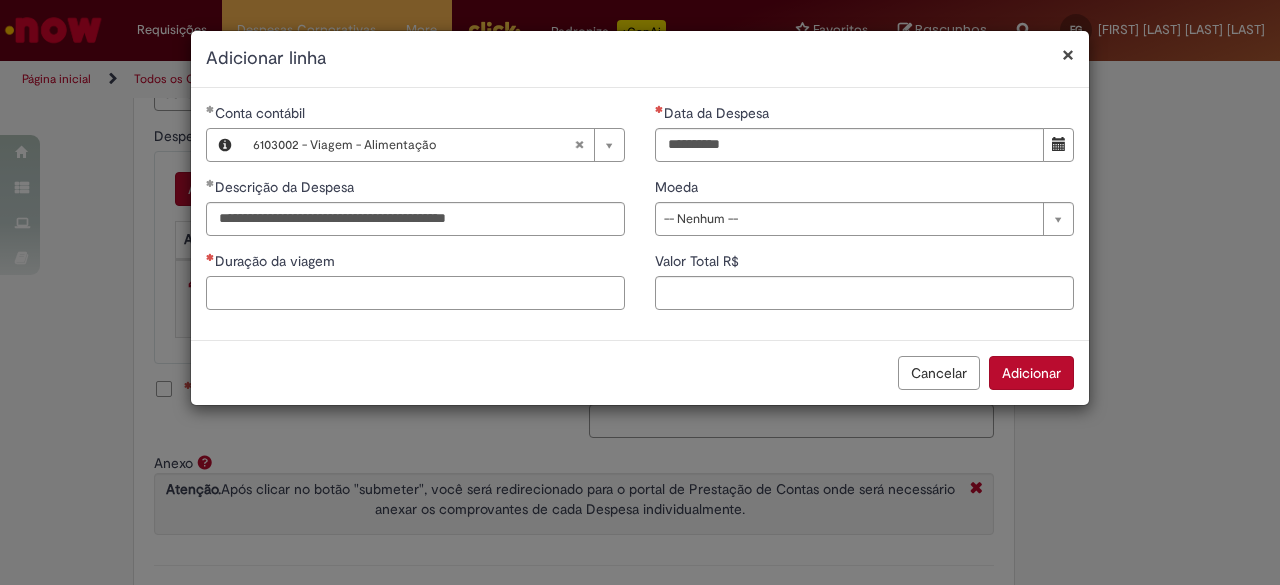 click on "Duração da viagem" at bounding box center (415, 293) 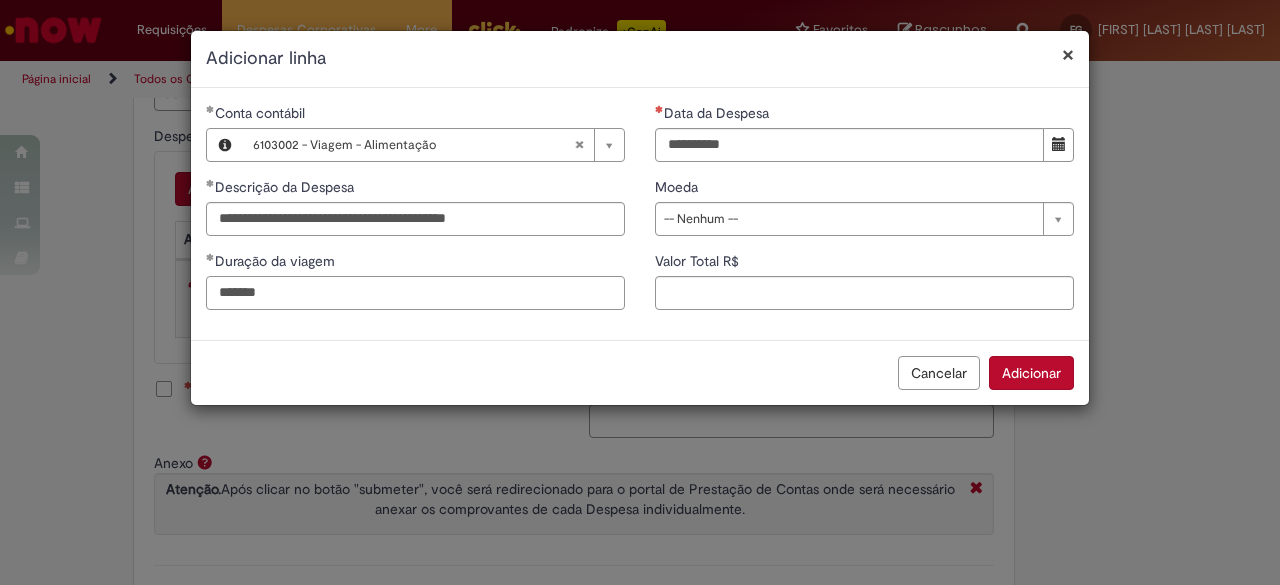 type on "*******" 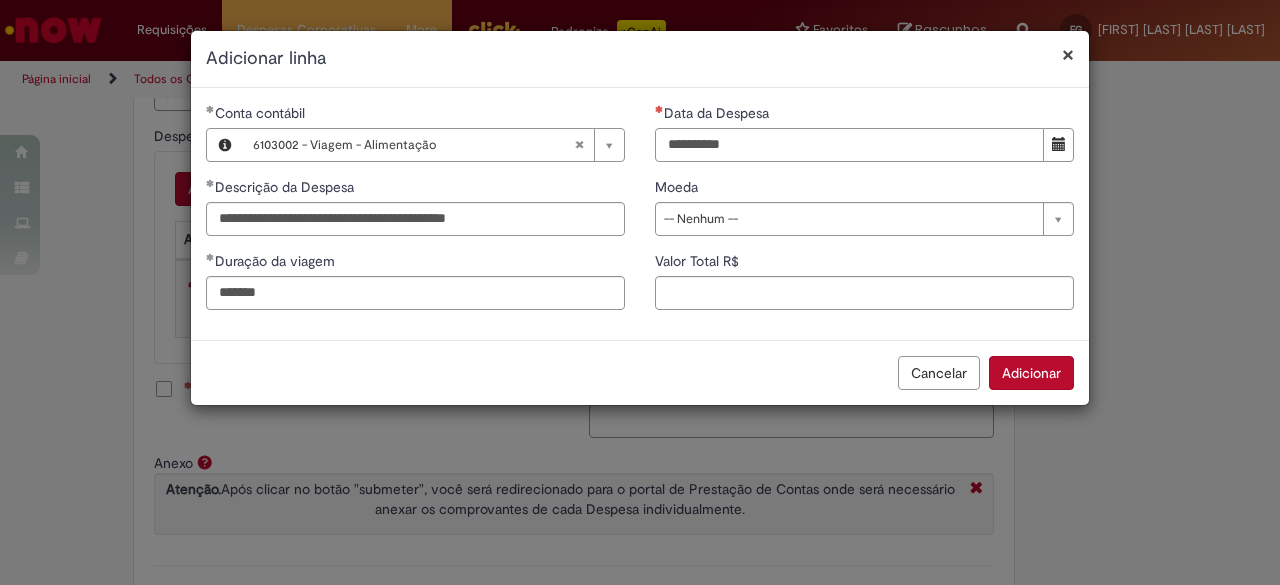 click on "Data da Despesa" at bounding box center [849, 145] 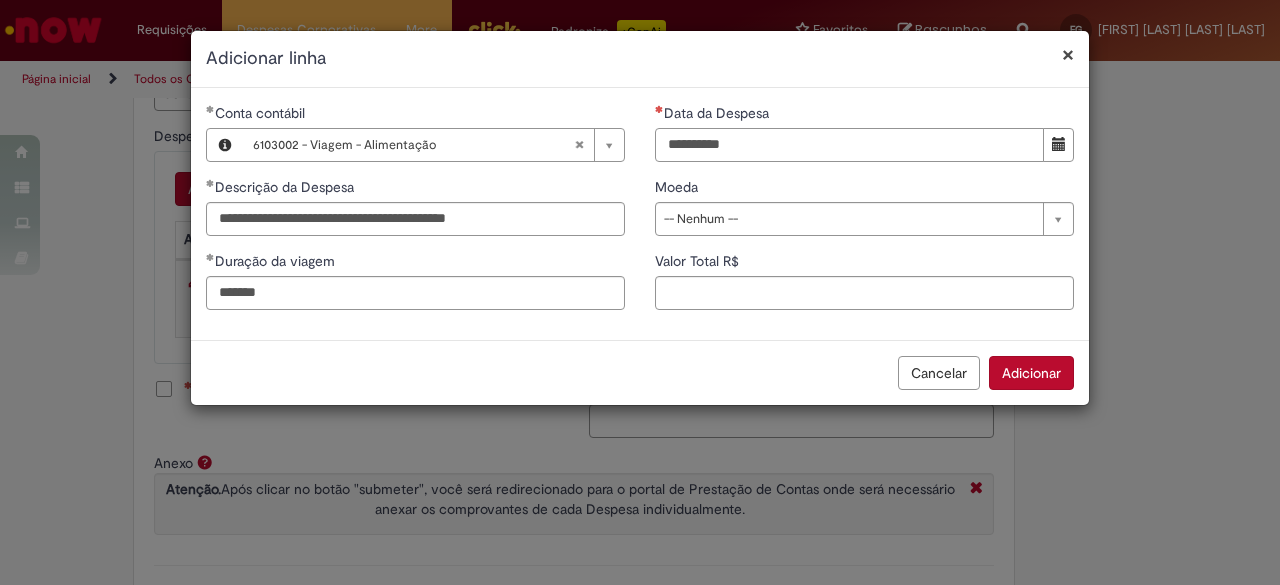 type on "**********" 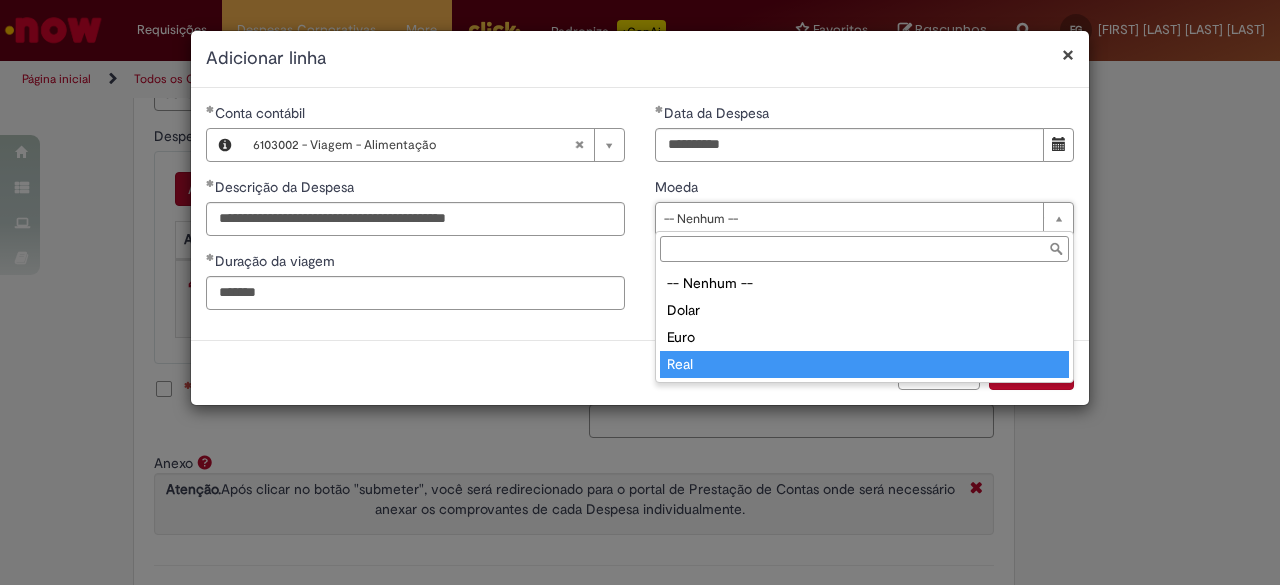 type on "****" 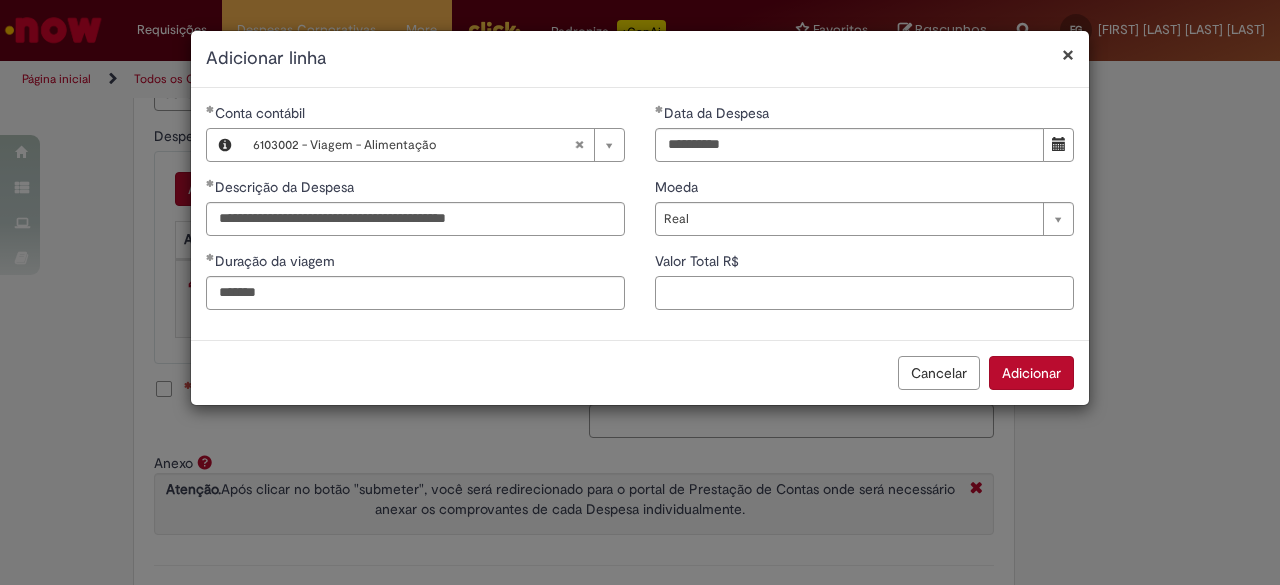 click on "Valor Total R$" at bounding box center [864, 293] 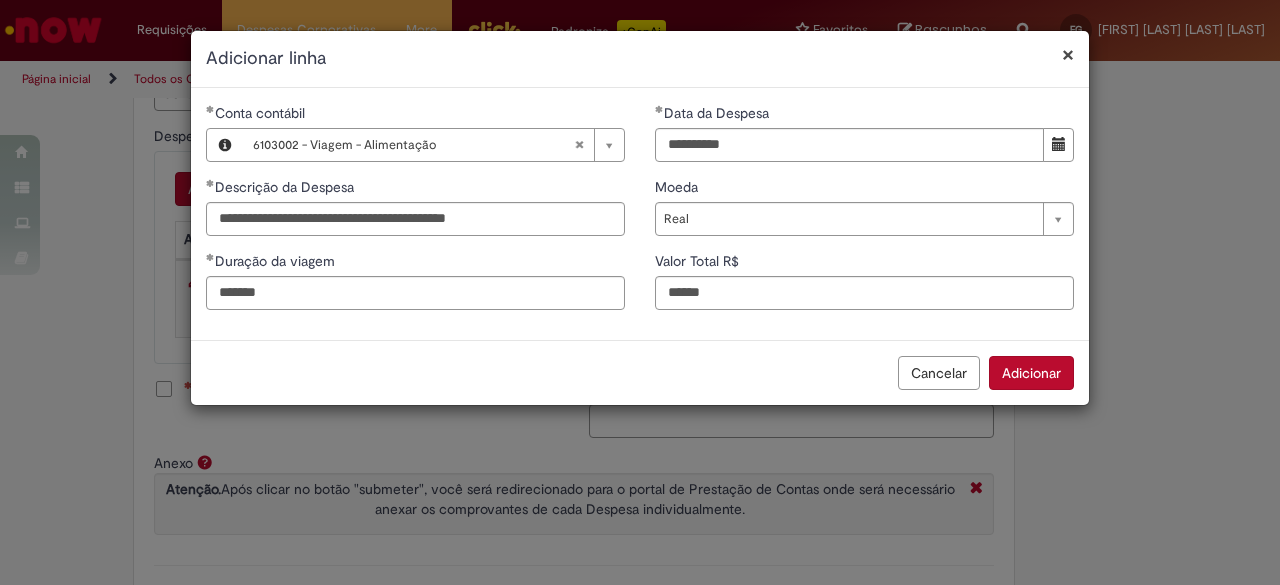 type on "***" 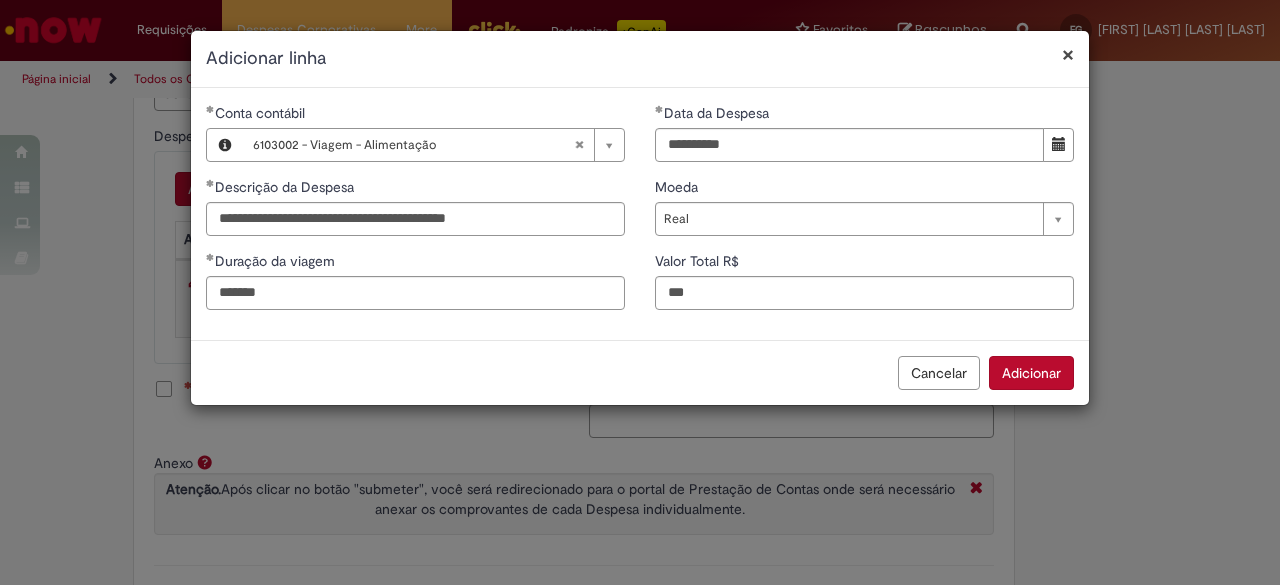 click on "**********" at bounding box center [640, 214] 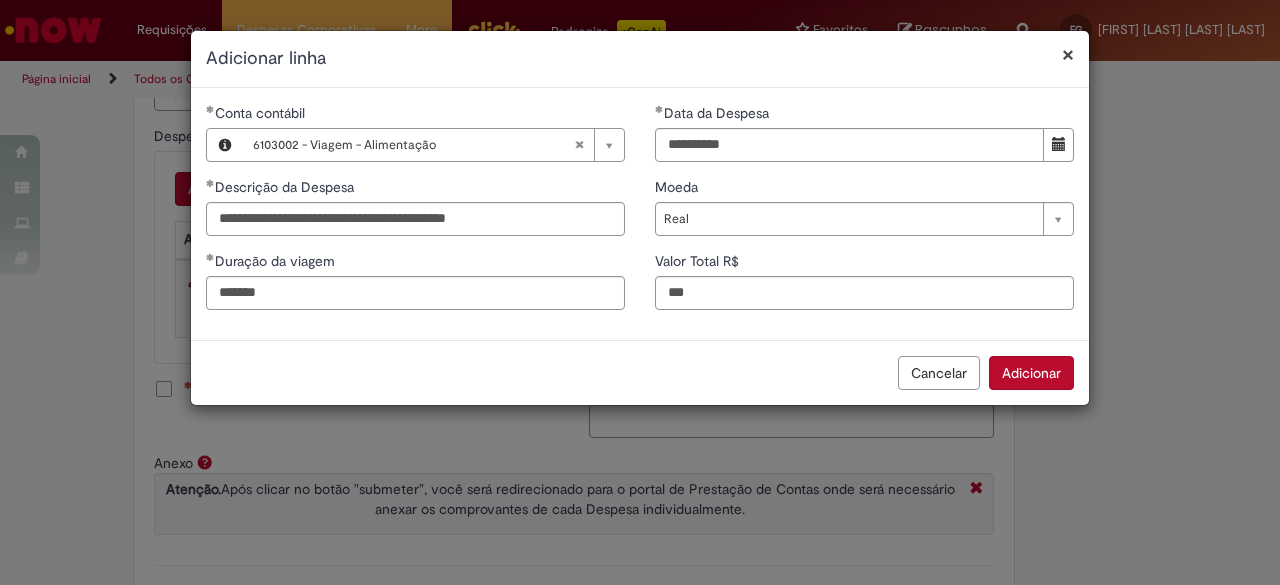 click on "Adicionar" at bounding box center [1031, 373] 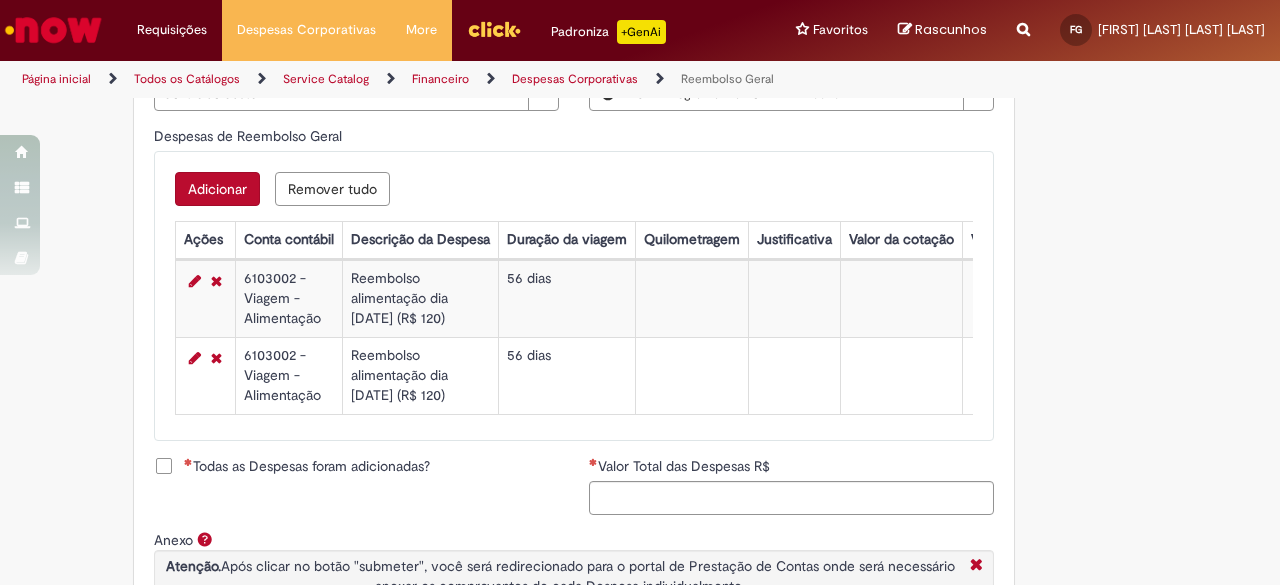 click on "Adicionar" at bounding box center (217, 189) 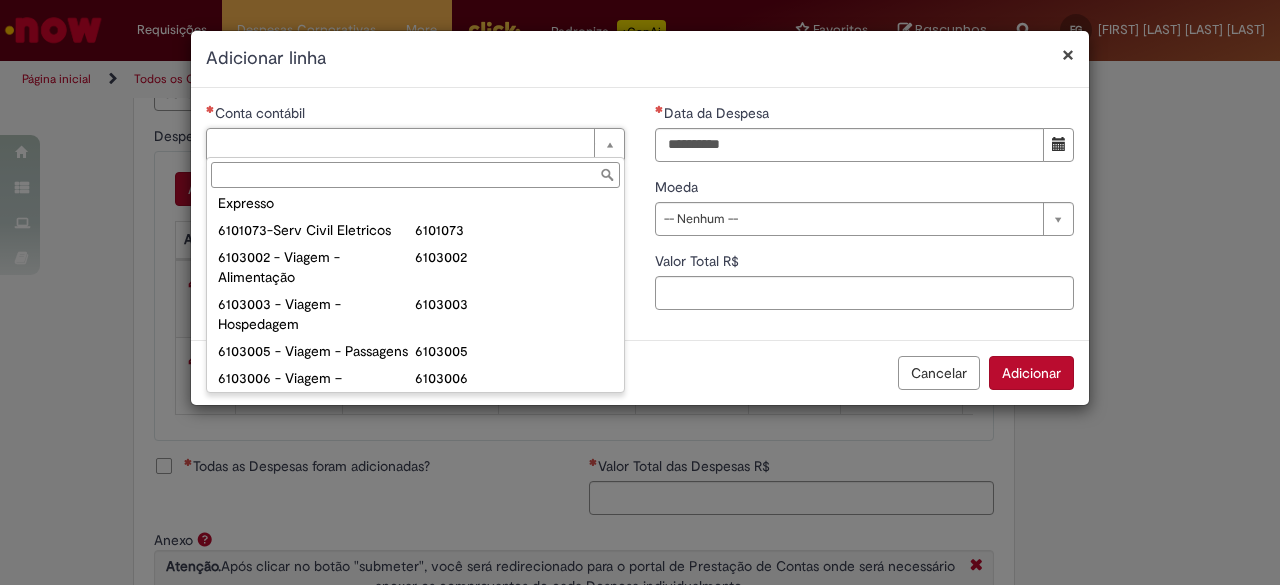 scroll, scrollTop: 786, scrollLeft: 0, axis: vertical 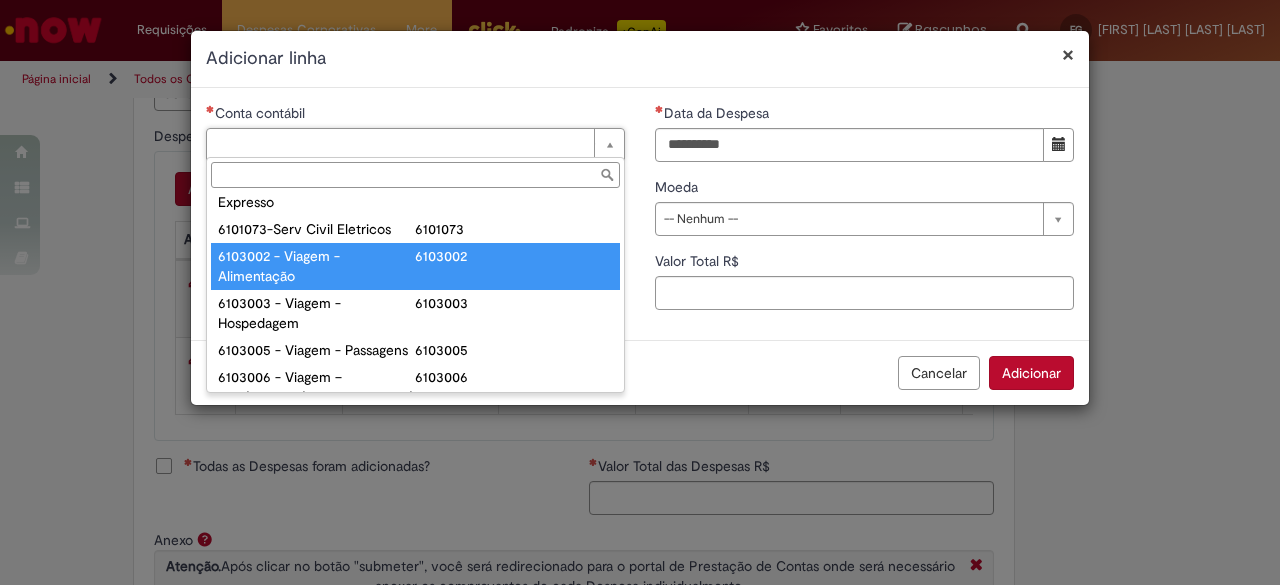 type on "**********" 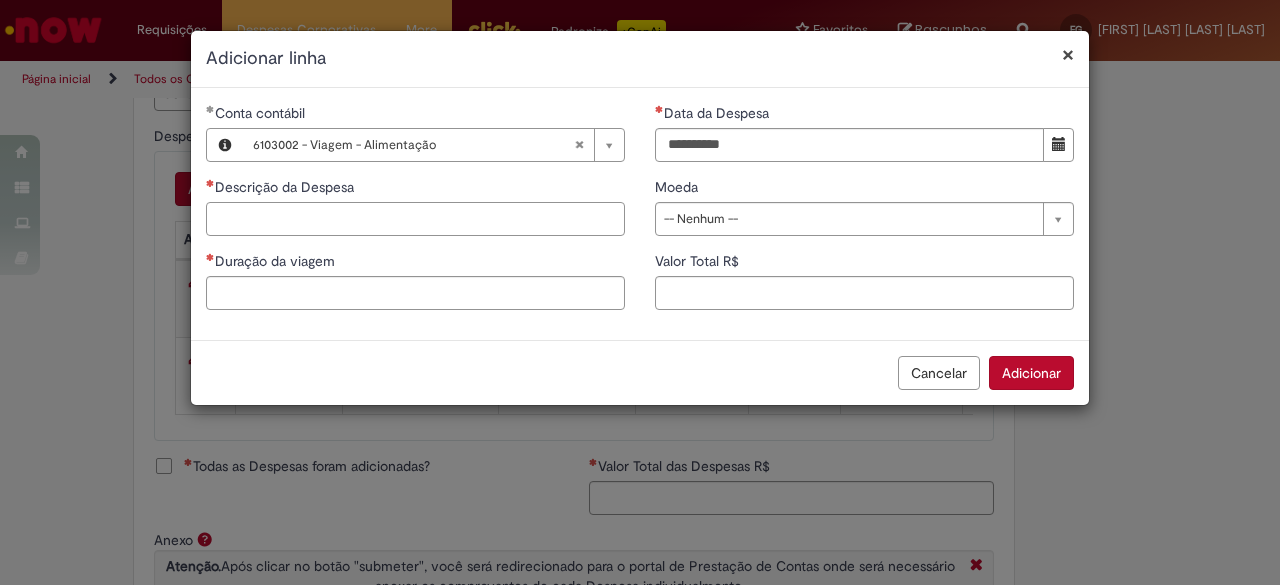 click on "Descrição da Despesa" at bounding box center [415, 219] 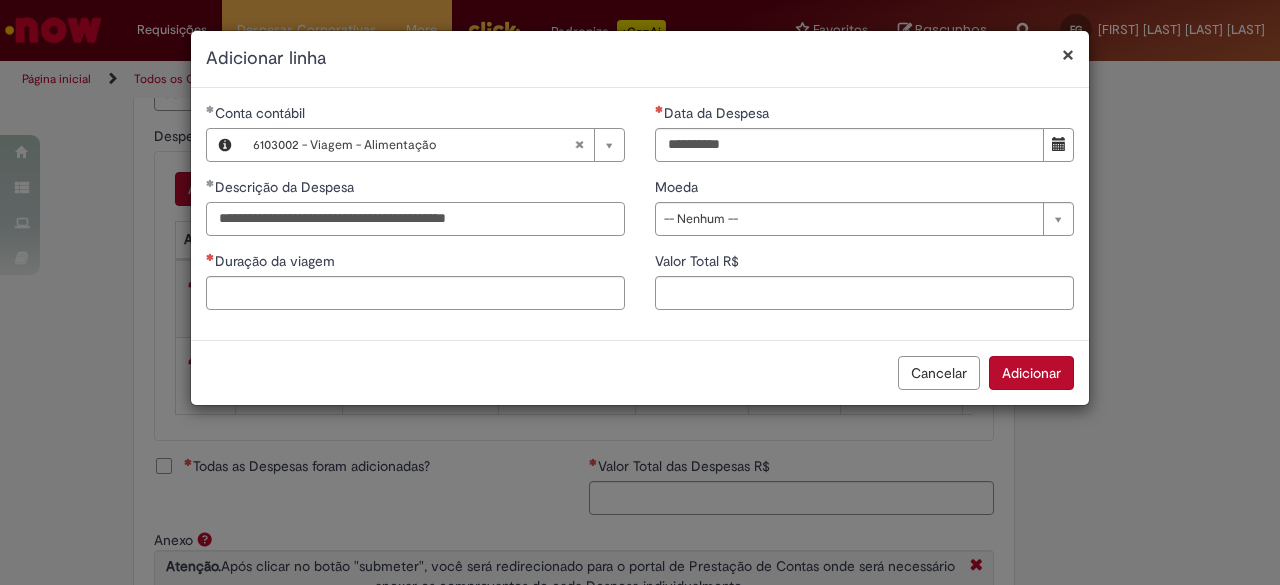click on "**********" at bounding box center [415, 219] 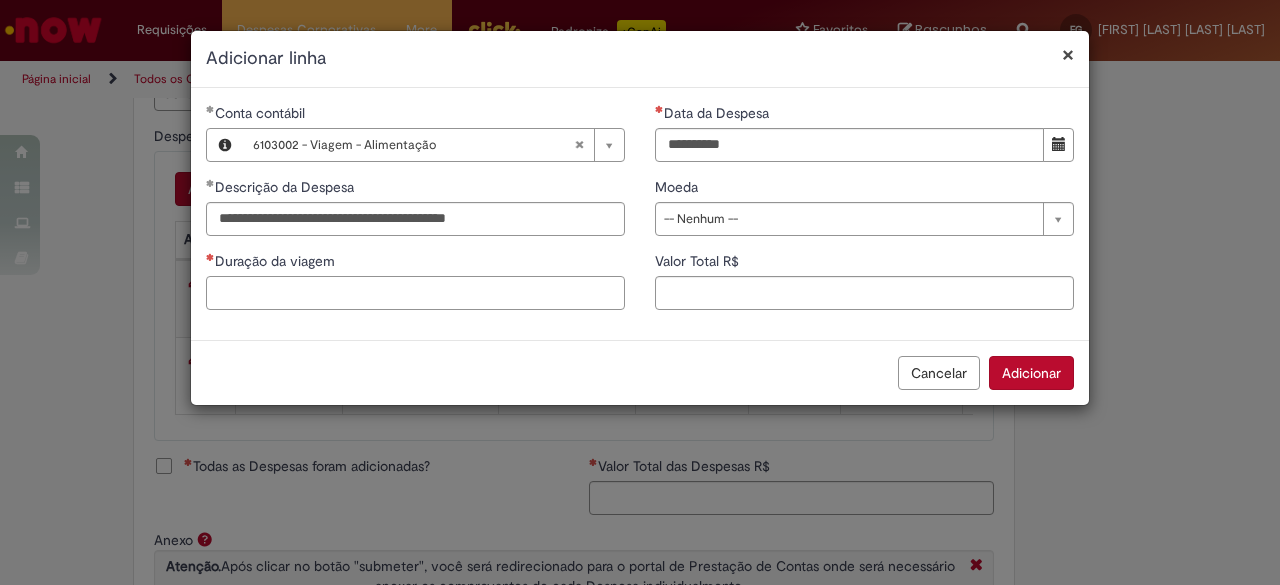 click on "Duração da viagem" at bounding box center (415, 293) 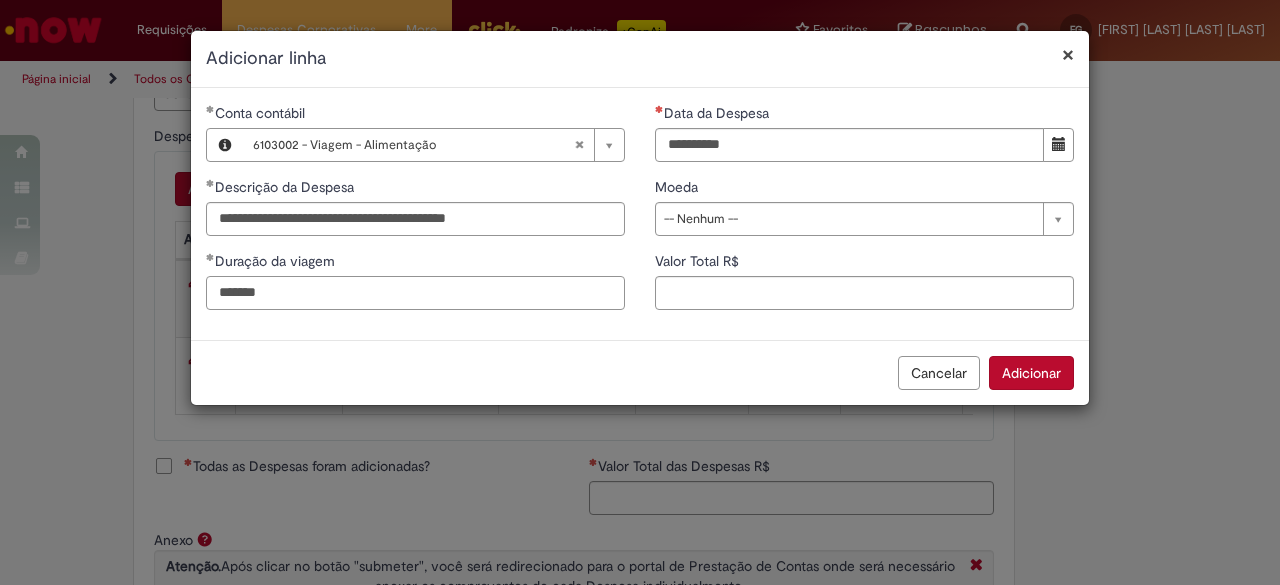 type on "*******" 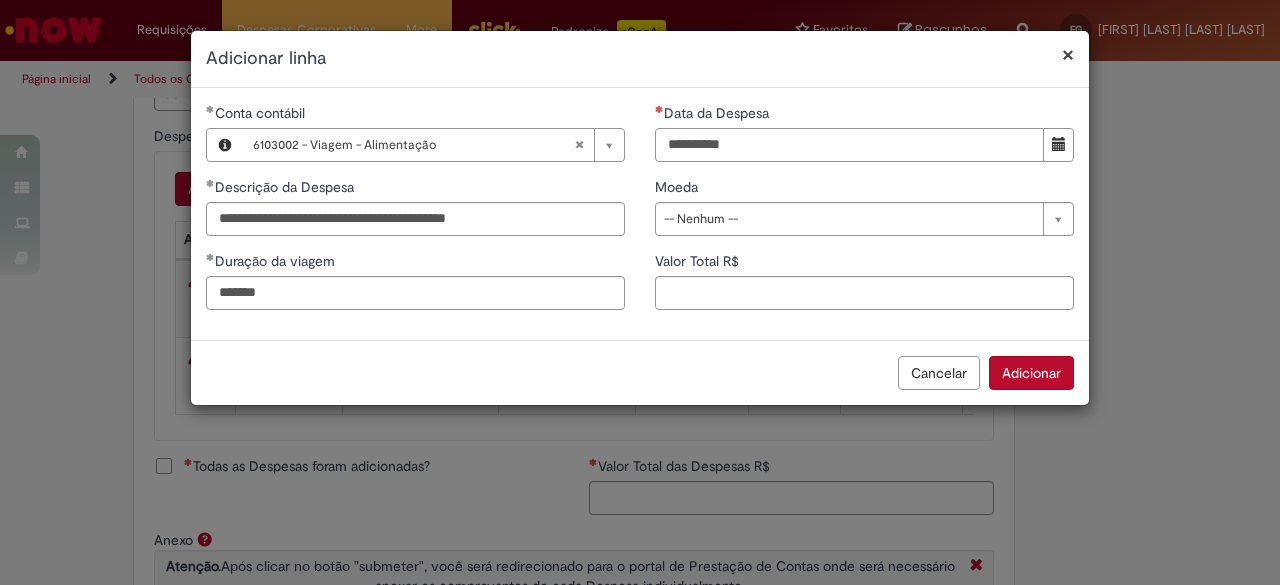 click on "Data da Despesa" at bounding box center [849, 145] 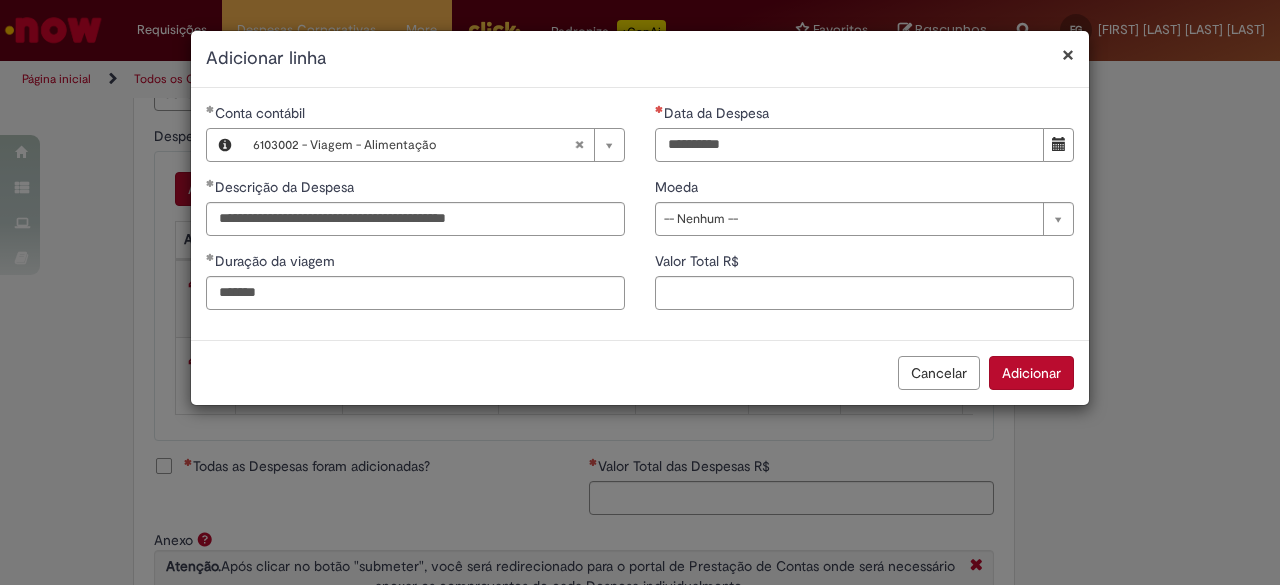 type on "**********" 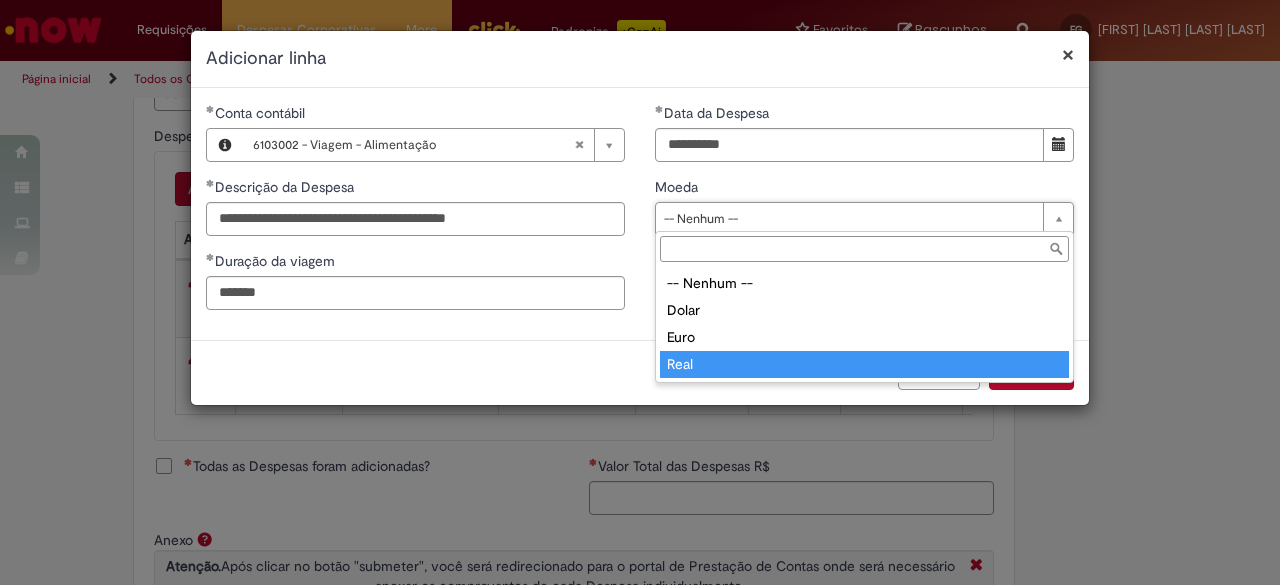 type on "****" 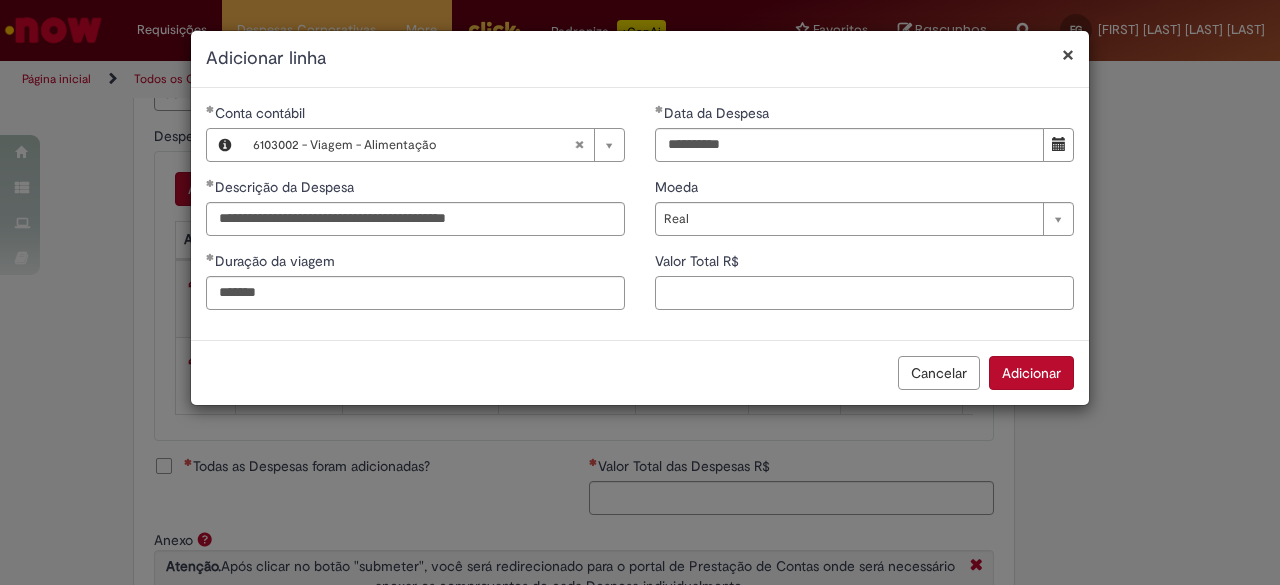 click on "Valor Total R$" at bounding box center (864, 293) 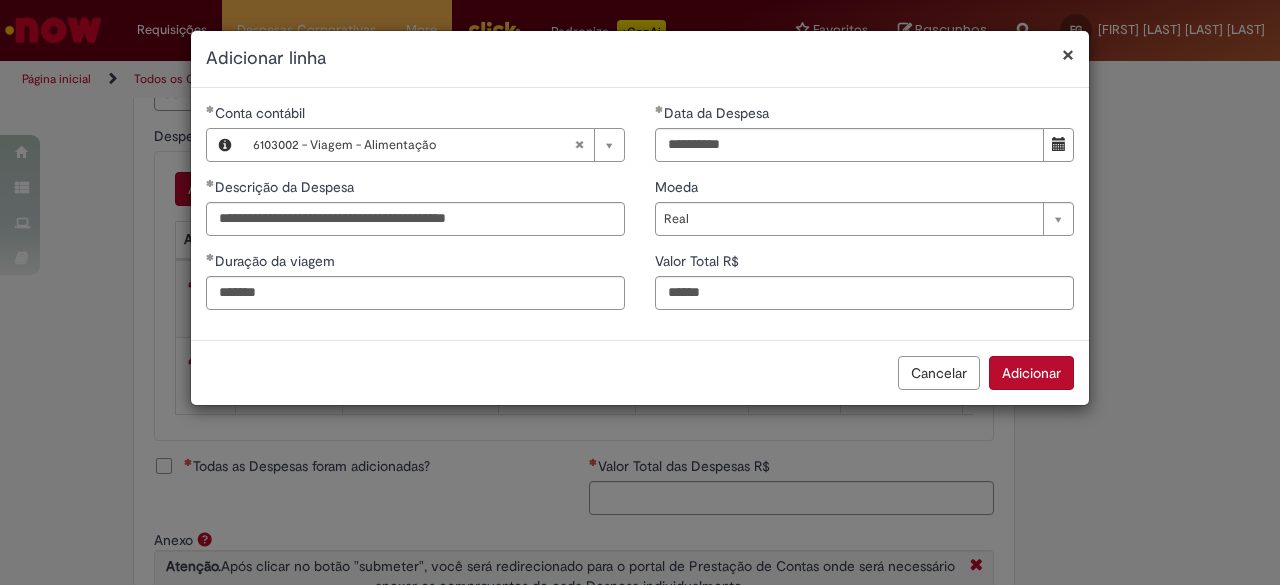 type on "***" 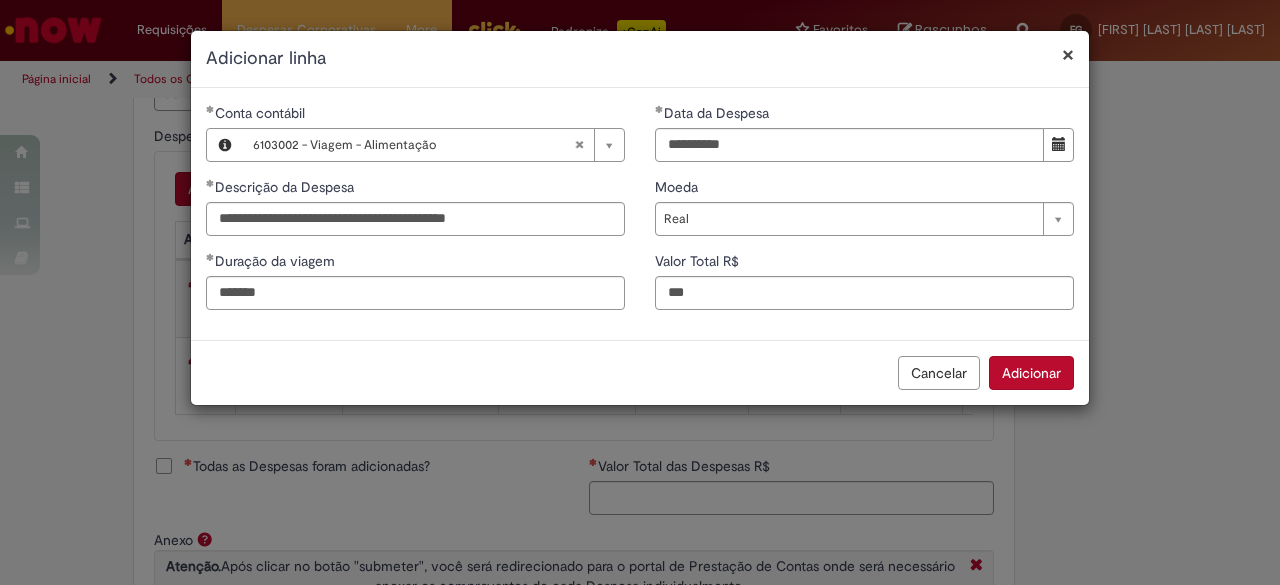 click on "Cancelar   Adicionar" at bounding box center [640, 372] 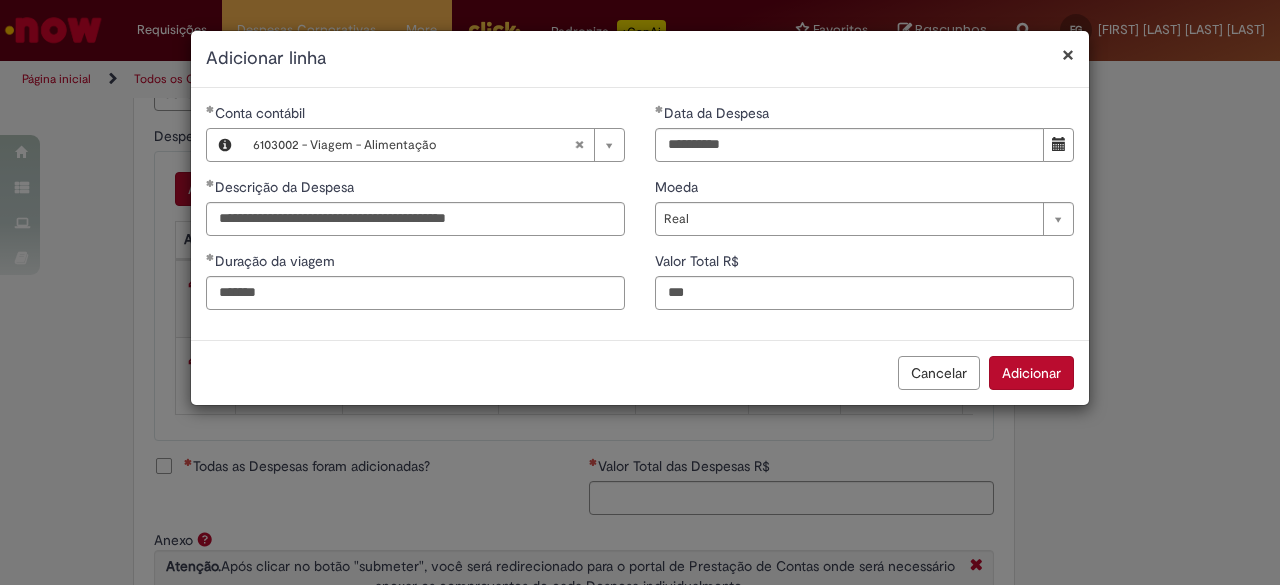 click on "Adicionar" at bounding box center (1031, 373) 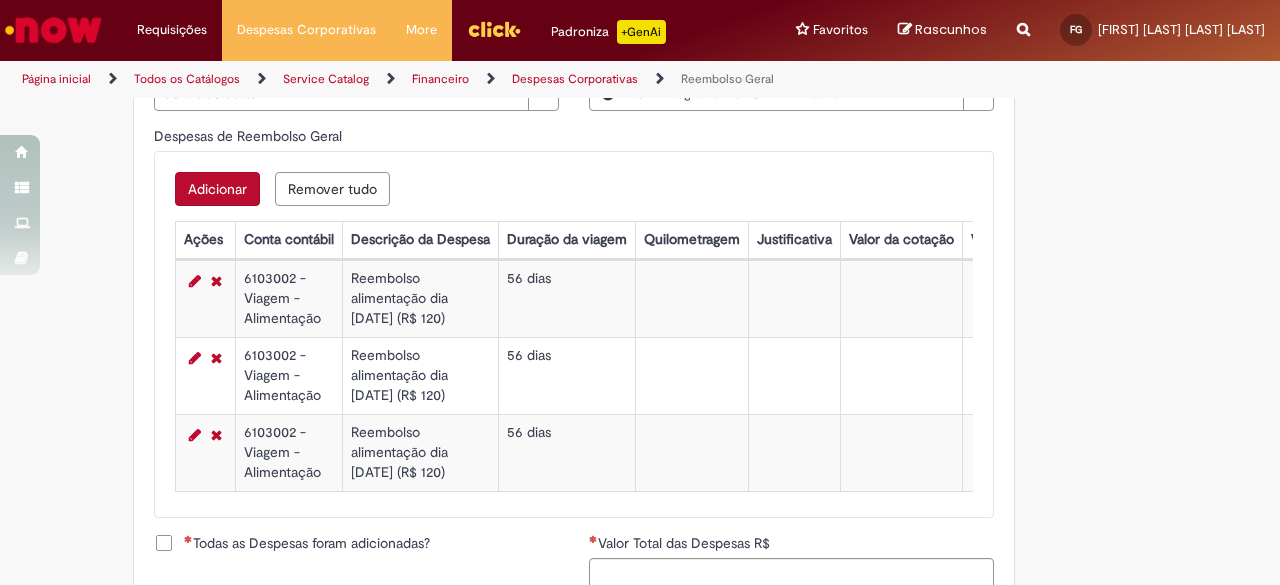 click on "Adicionar" at bounding box center (217, 189) 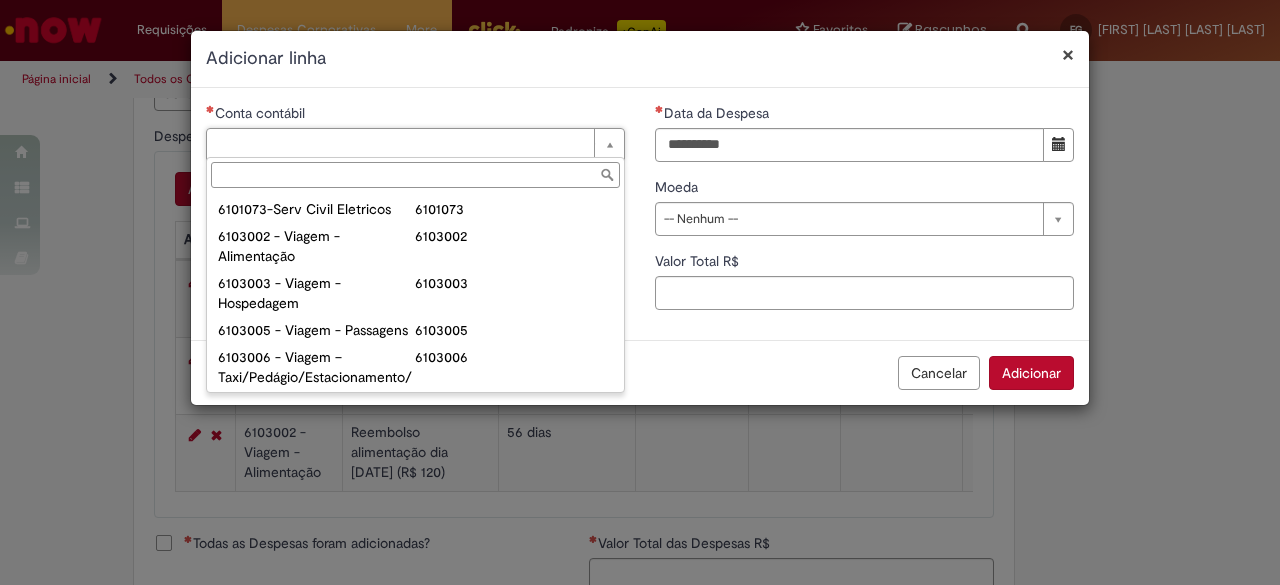scroll, scrollTop: 809, scrollLeft: 0, axis: vertical 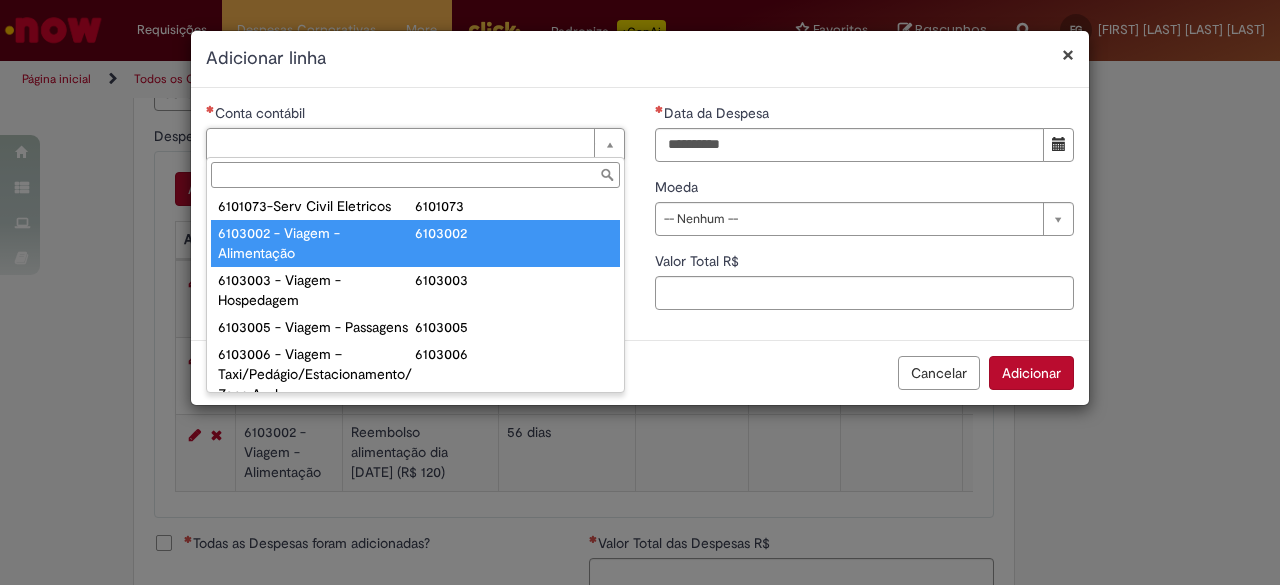 type on "**********" 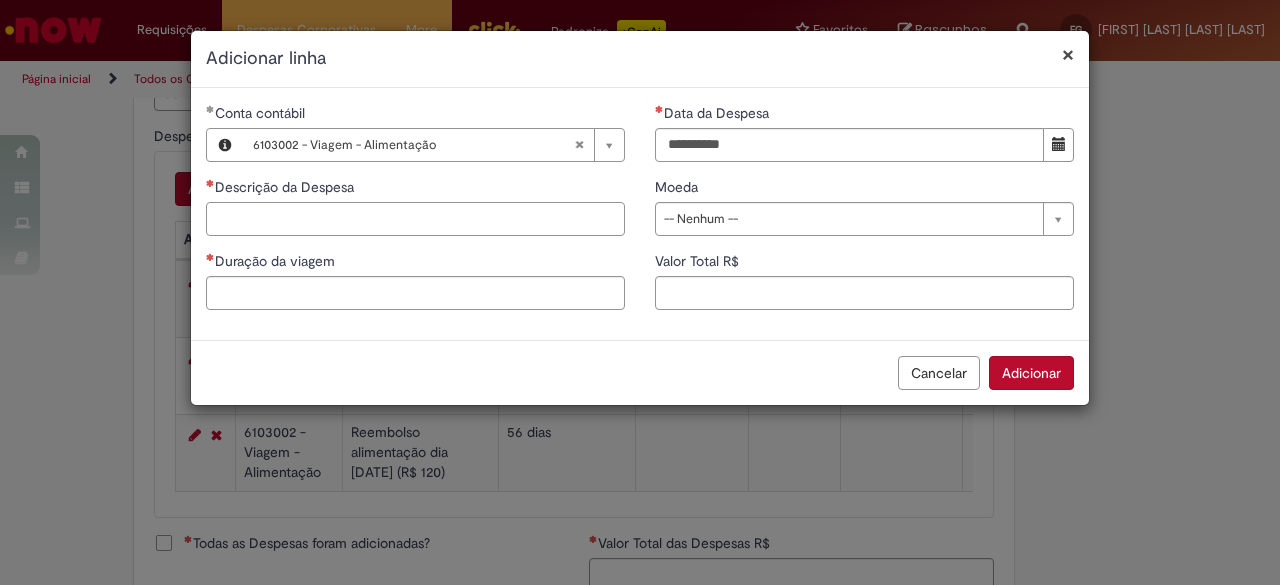 click on "Descrição da Despesa" at bounding box center [415, 219] 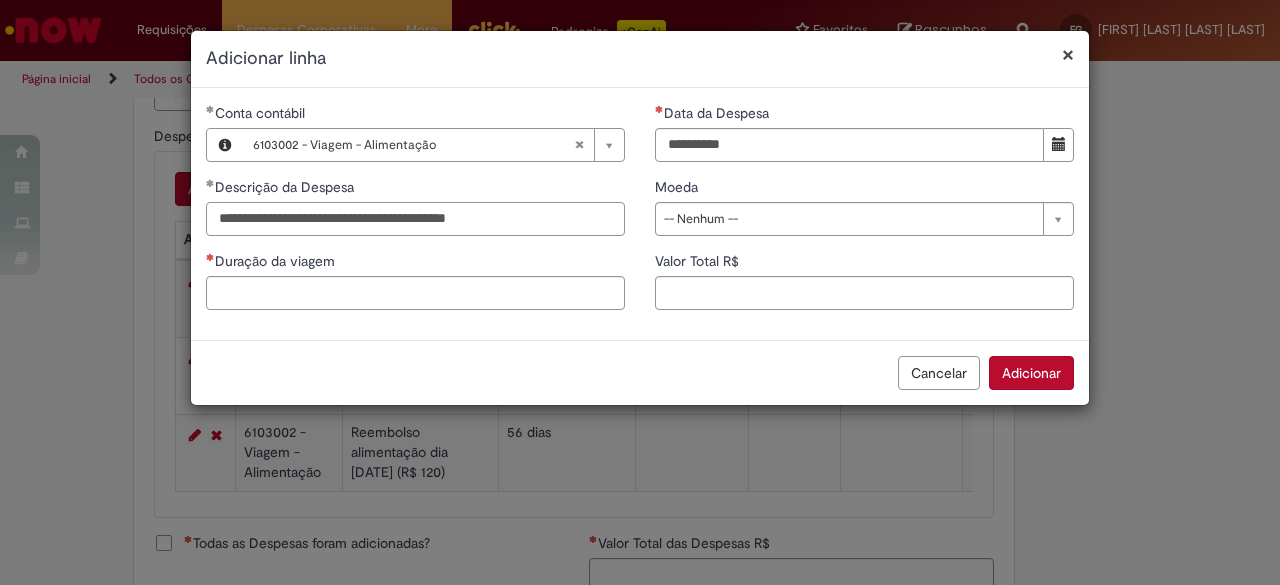 click on "**********" at bounding box center [415, 219] 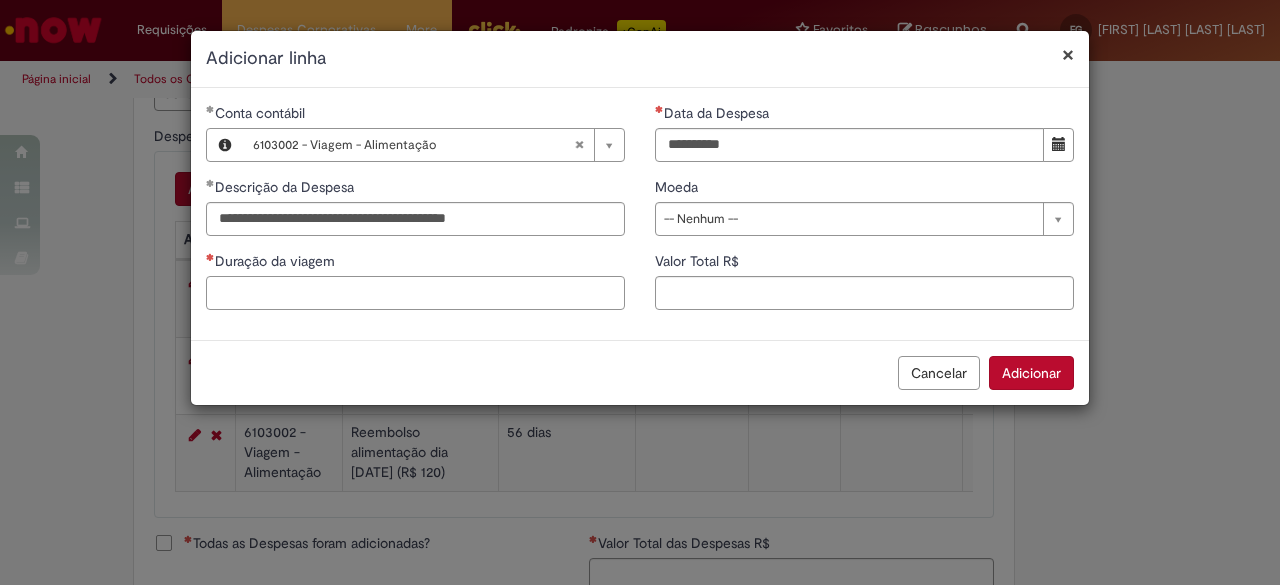 click on "Duração da viagem" at bounding box center [415, 293] 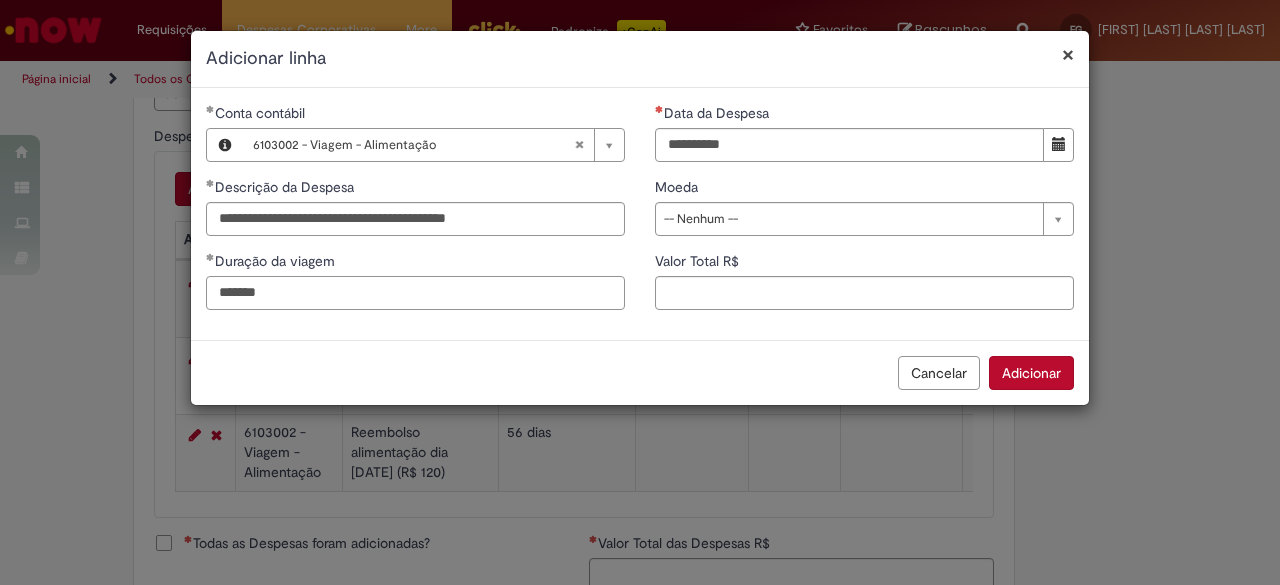 type on "*******" 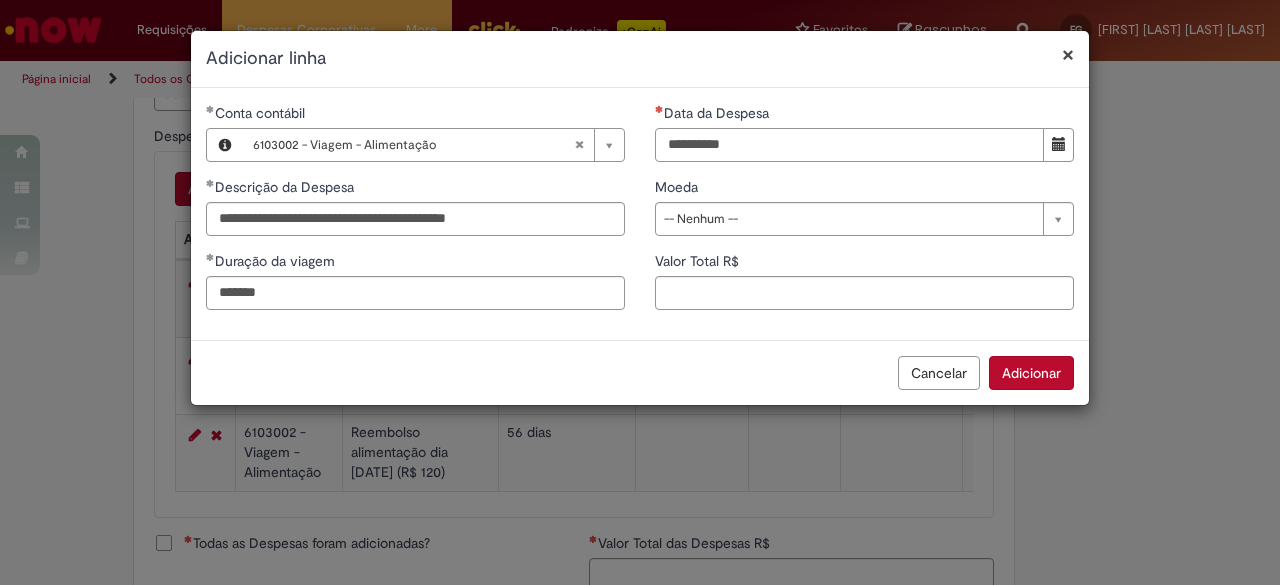 click on "Data da Despesa" at bounding box center (849, 145) 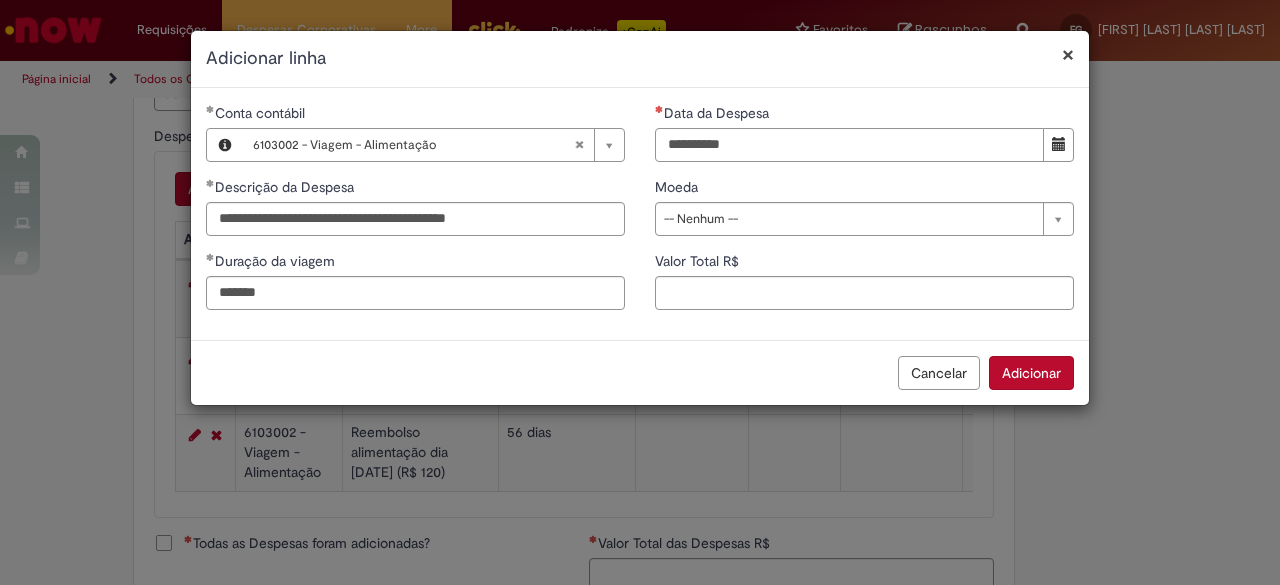 type on "**********" 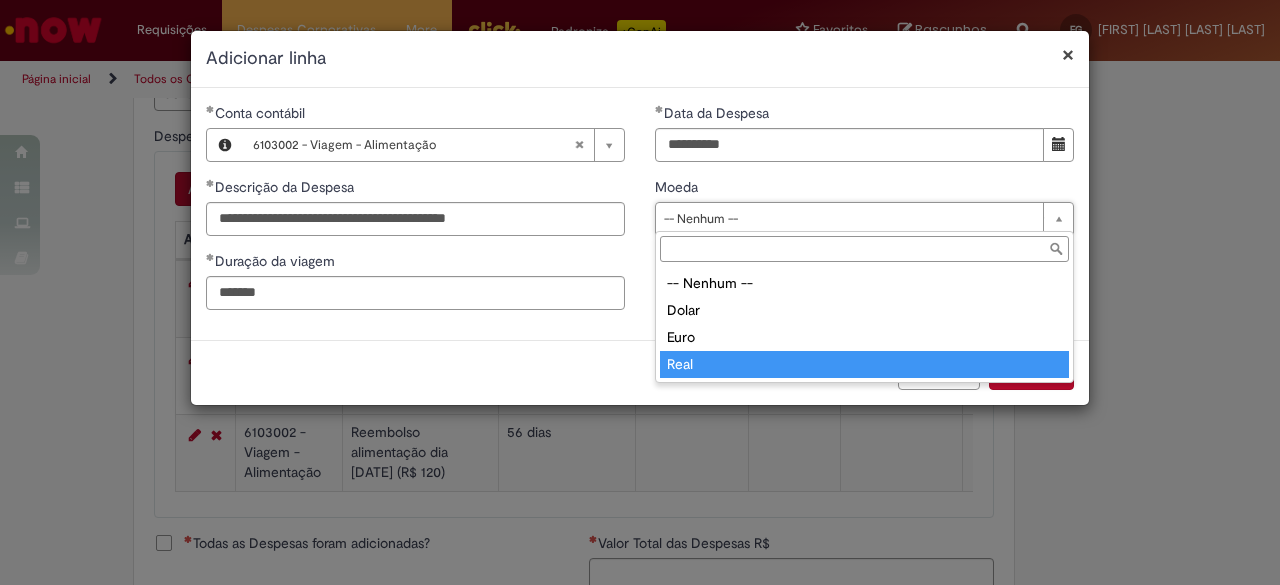 type on "****" 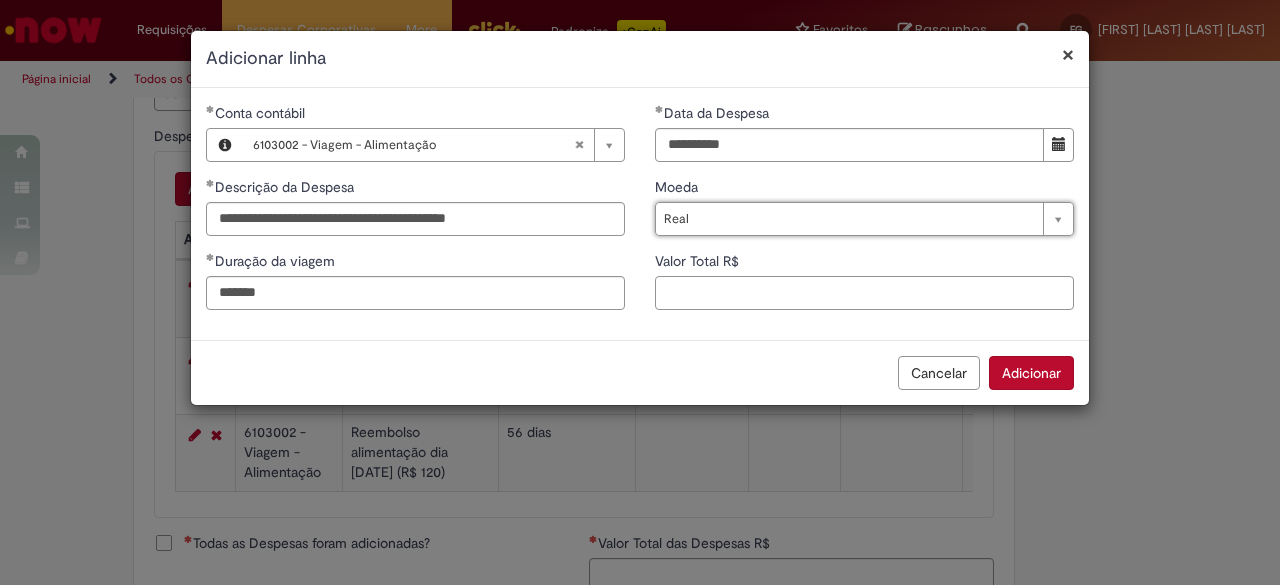 click on "Valor Total R$" at bounding box center (864, 293) 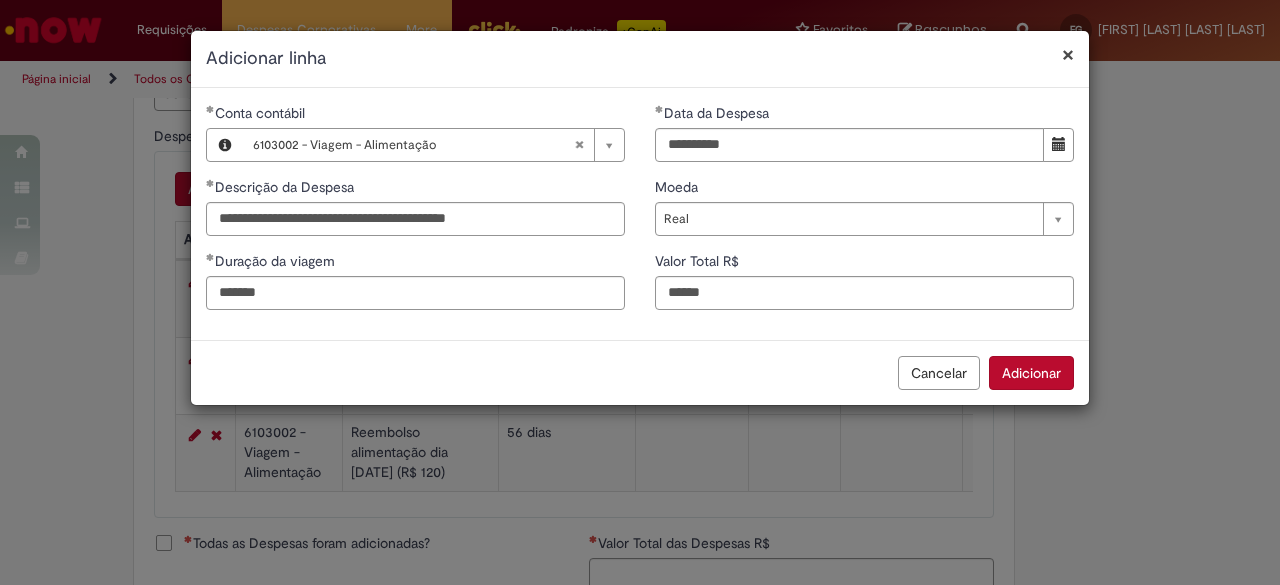 type on "***" 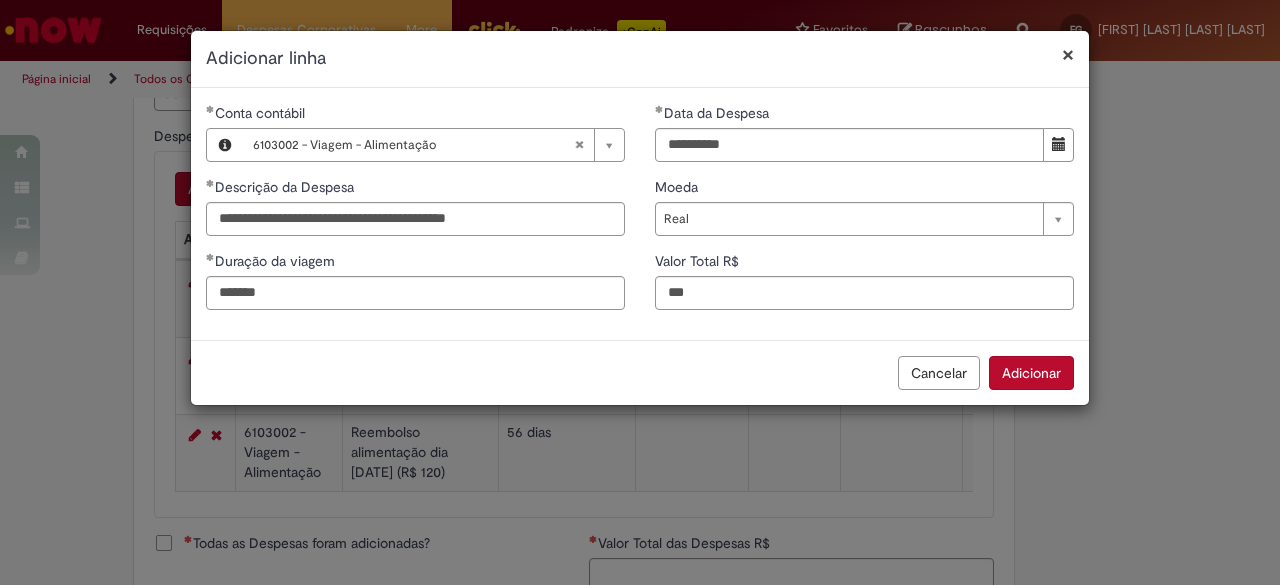 click on "**********" at bounding box center (640, 214) 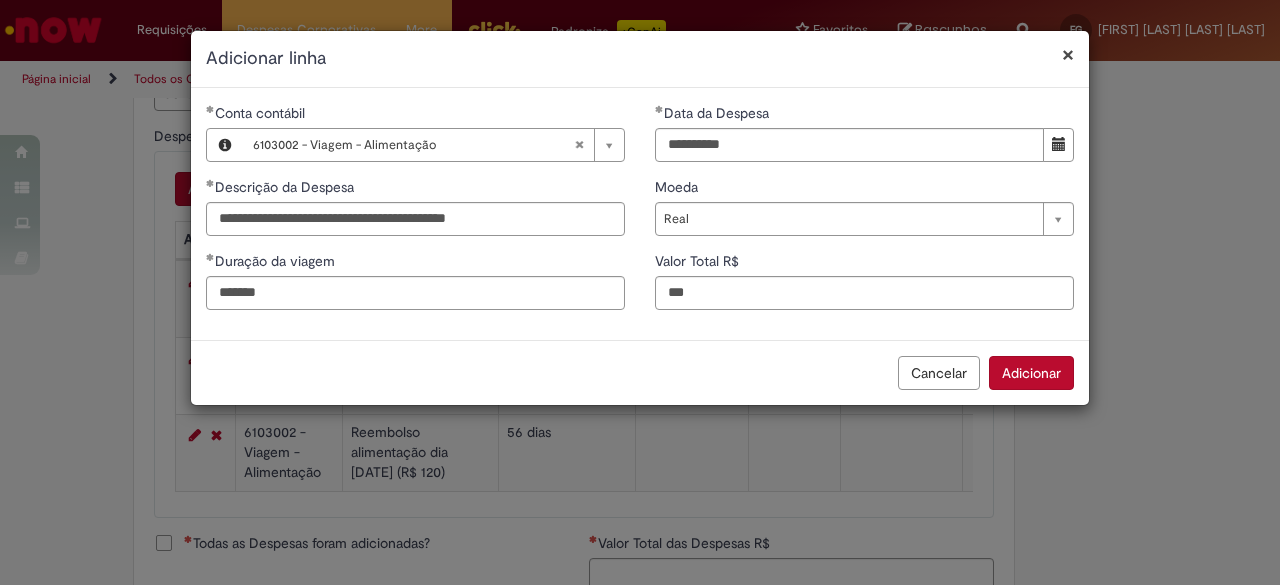 click on "Adicionar" at bounding box center [1031, 373] 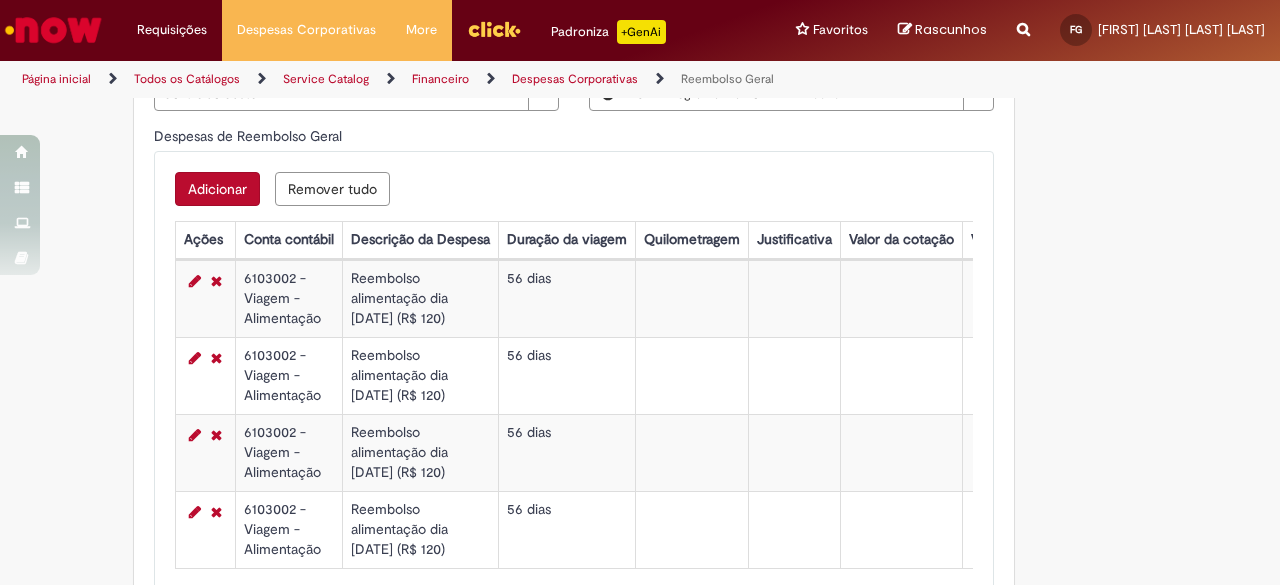 click on "Adicionar" at bounding box center [217, 189] 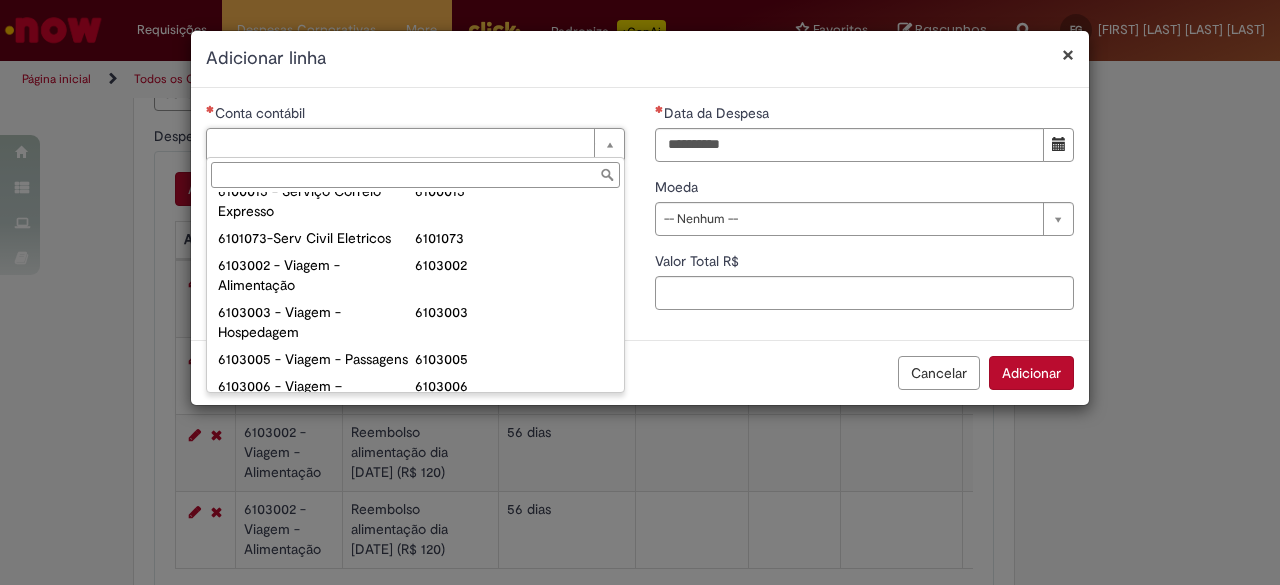 scroll, scrollTop: 779, scrollLeft: 0, axis: vertical 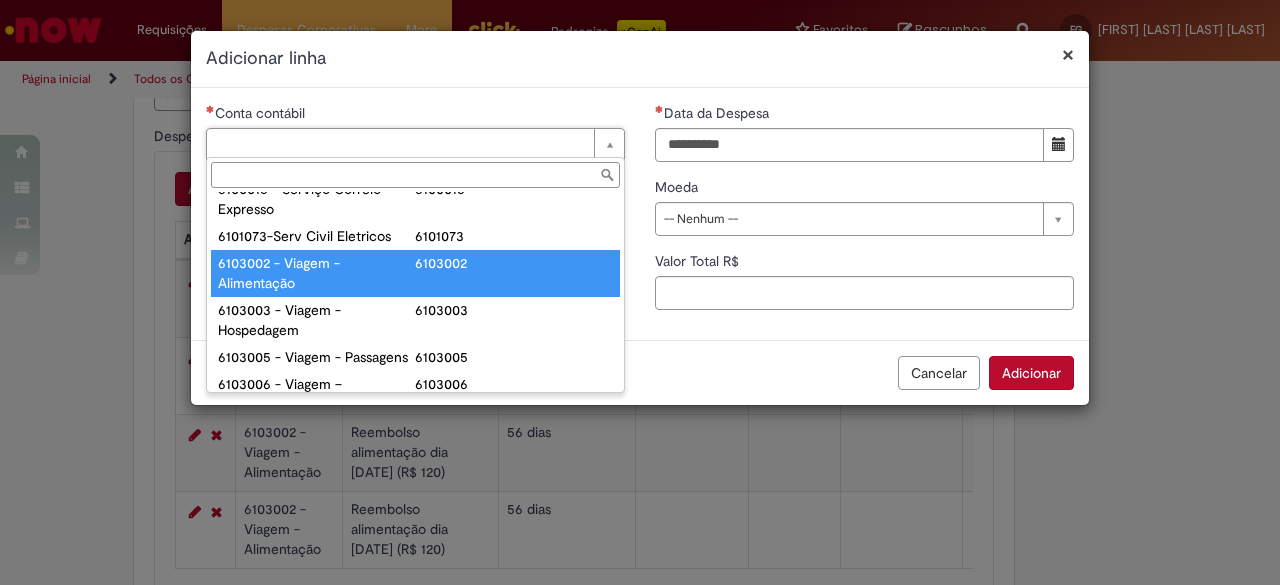 type on "**********" 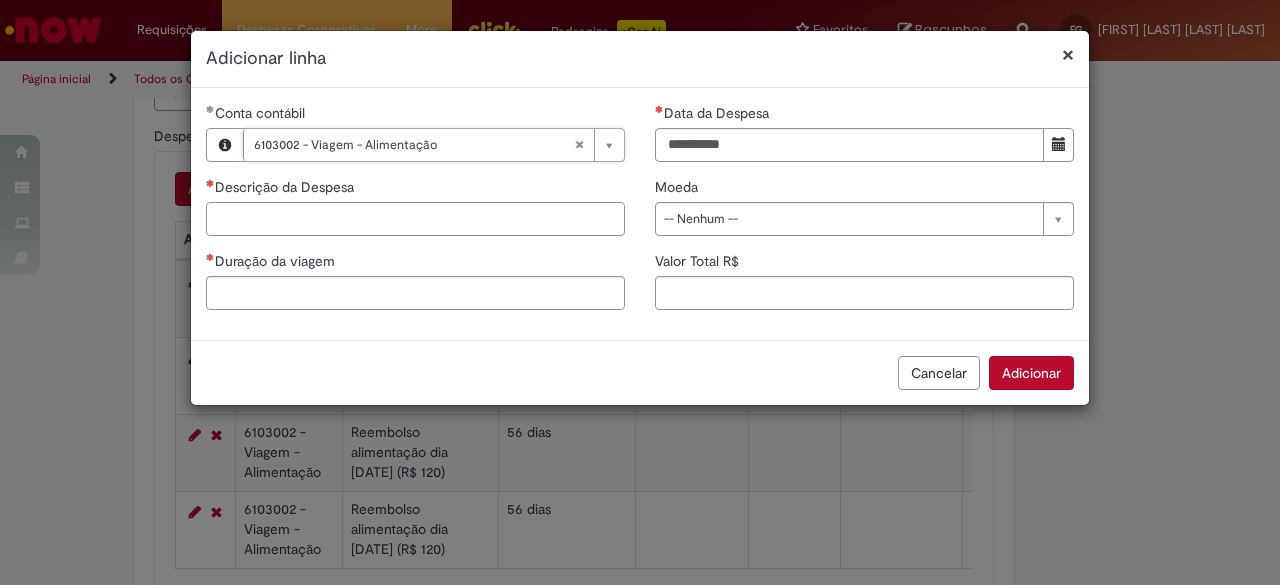 click on "Descrição da Despesa" at bounding box center (415, 219) 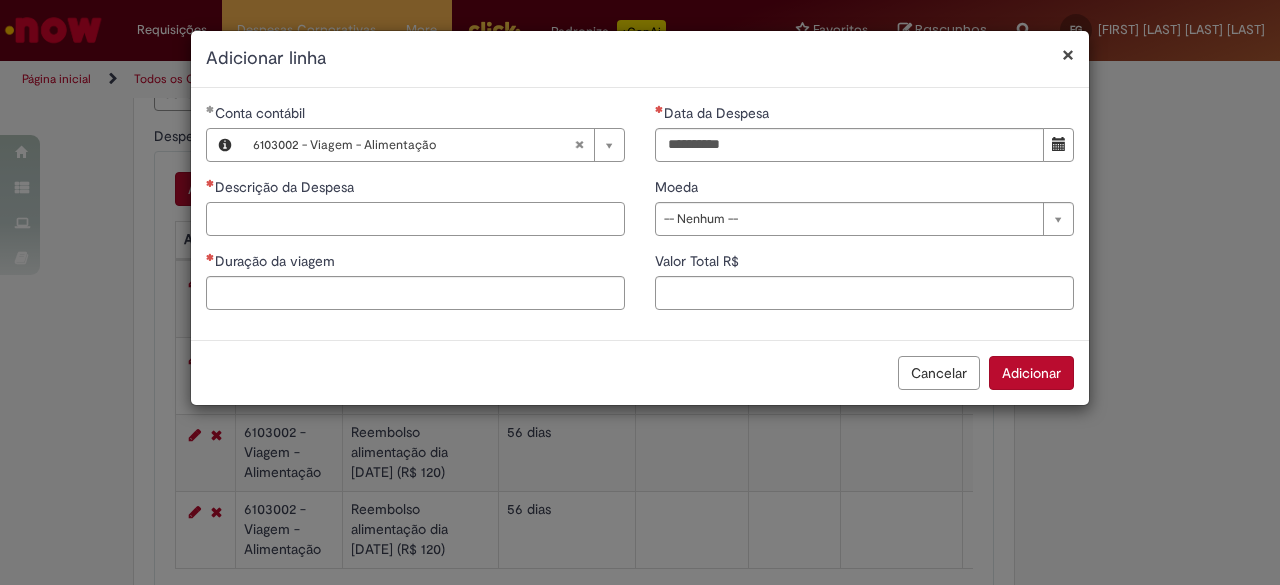 paste on "**********" 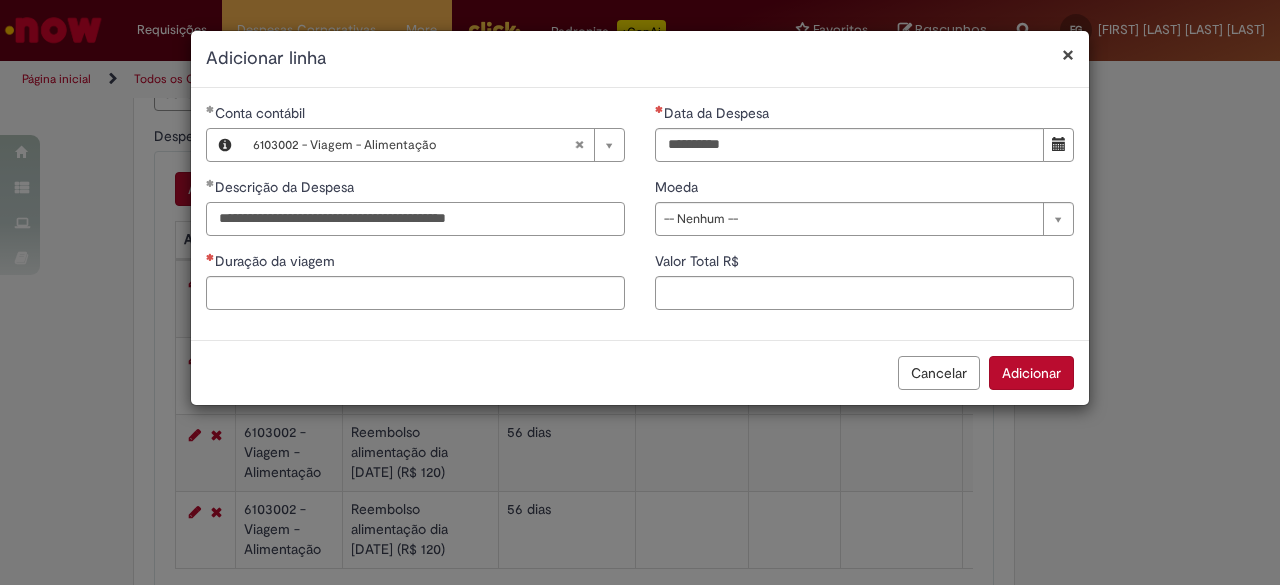 click on "**********" at bounding box center [415, 219] 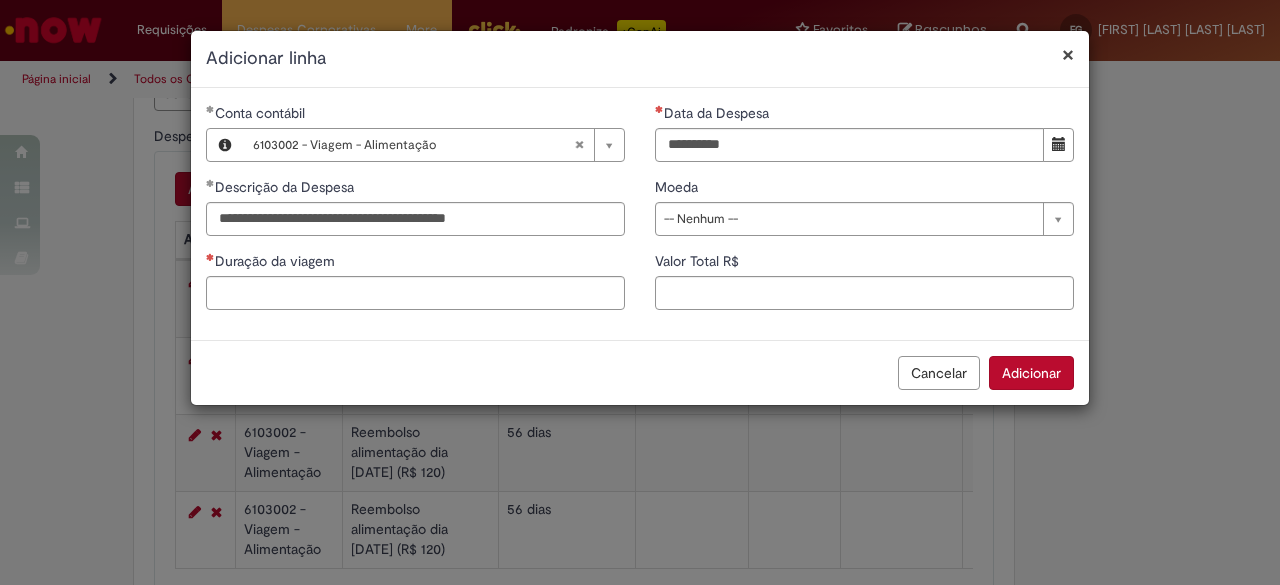 click on "**********" at bounding box center [415, 214] 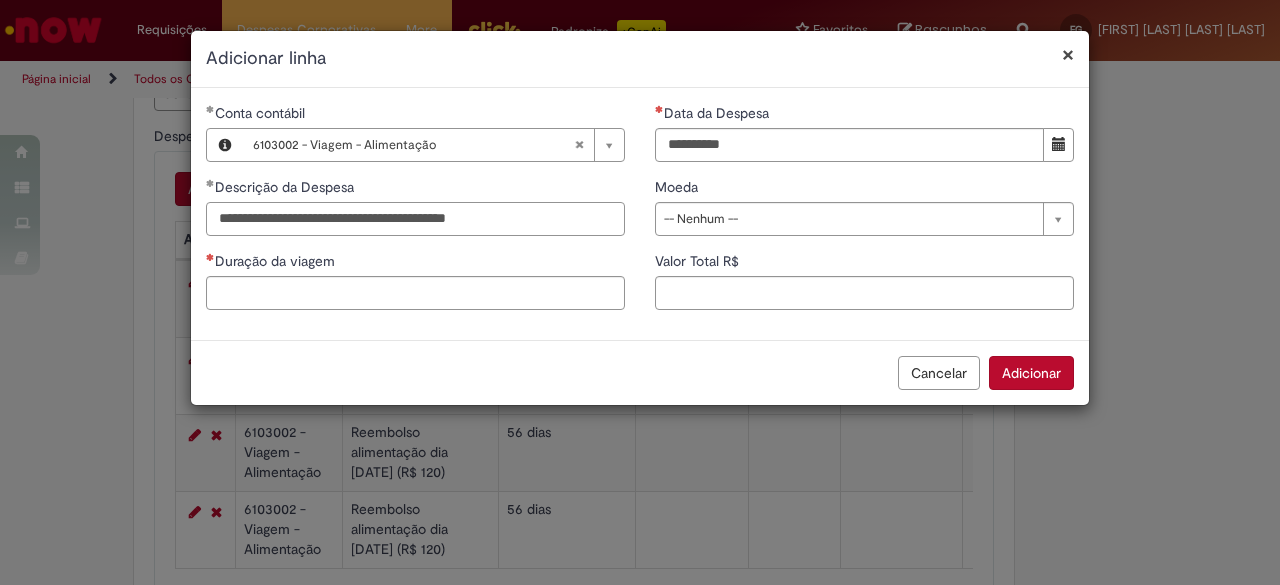 click on "**********" at bounding box center (415, 219) 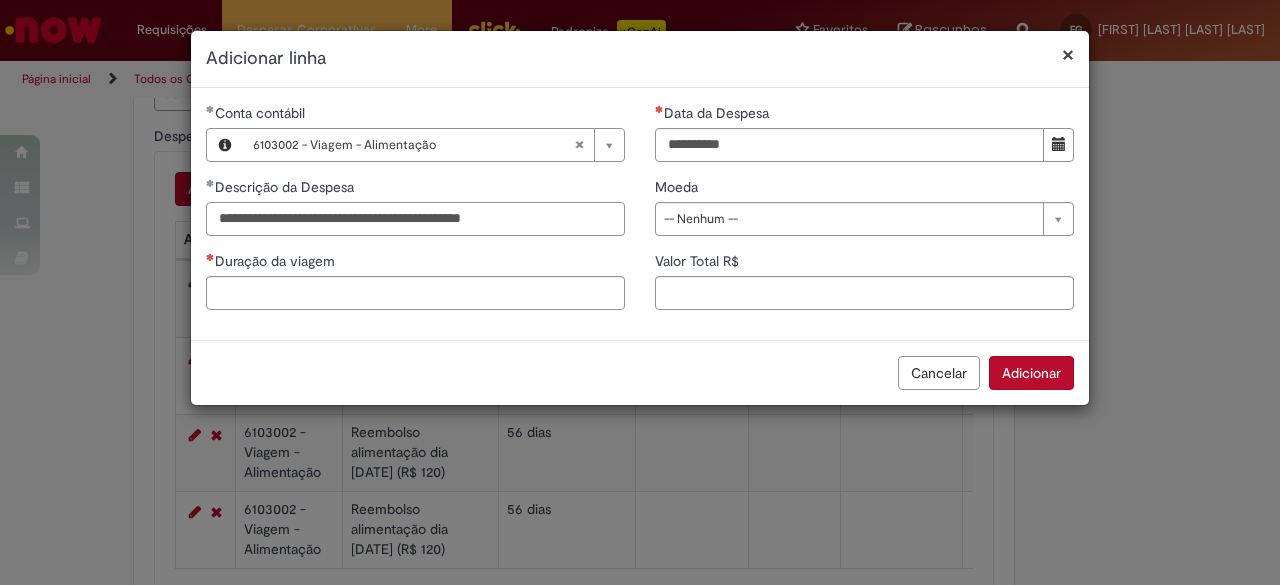 type on "**********" 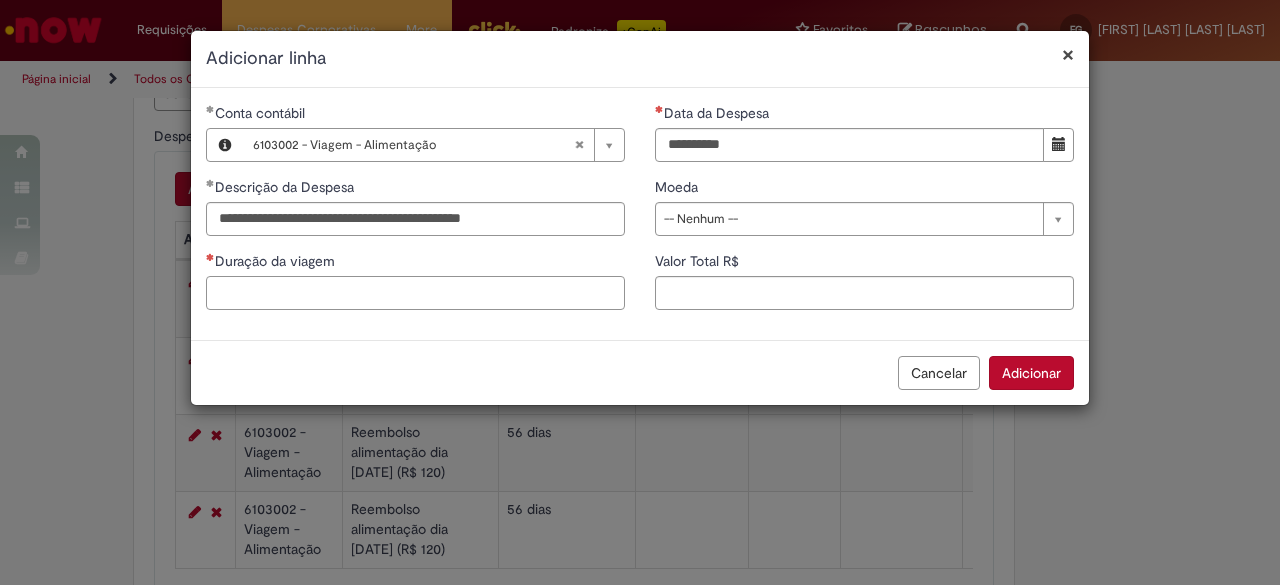click on "Duração da viagem" at bounding box center [415, 293] 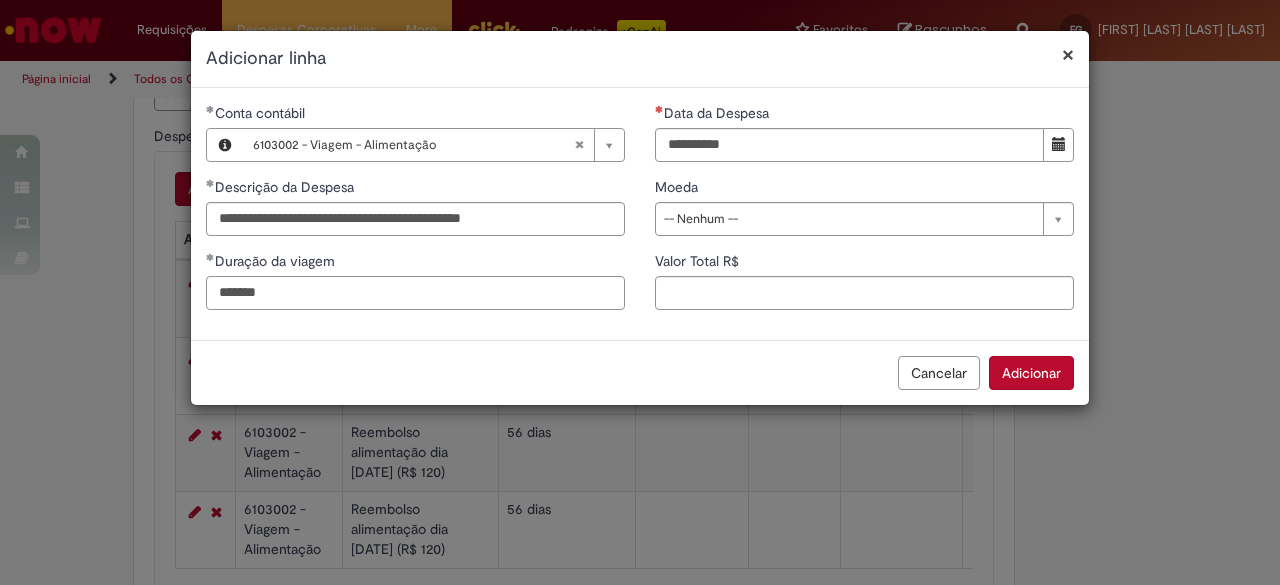 type on "*******" 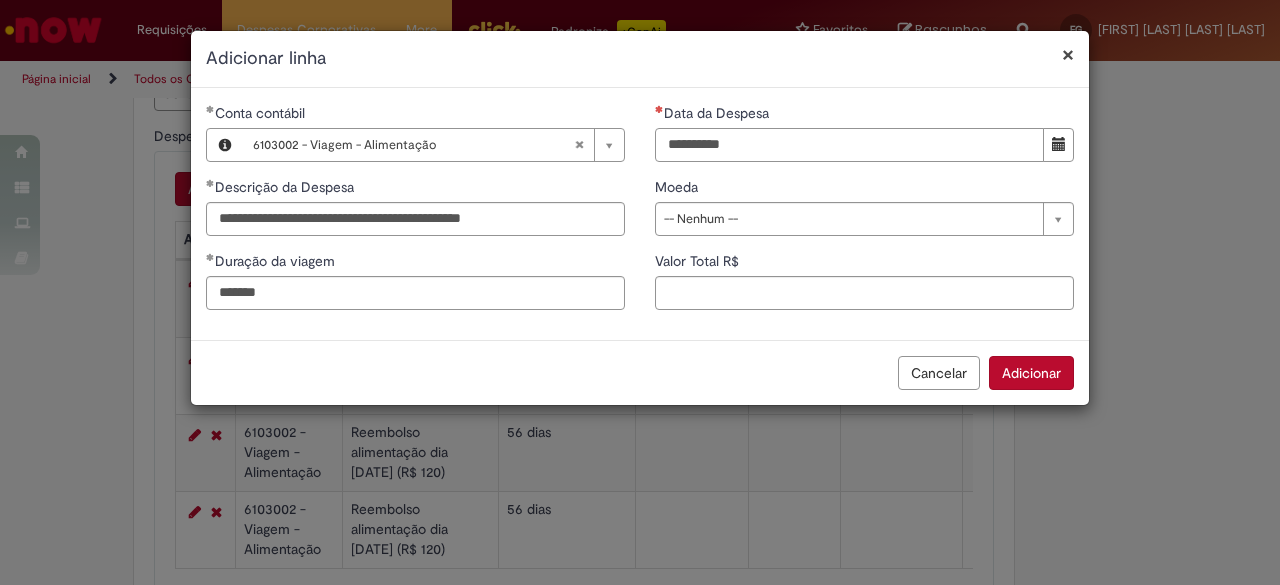 click on "Data da Despesa" at bounding box center (849, 145) 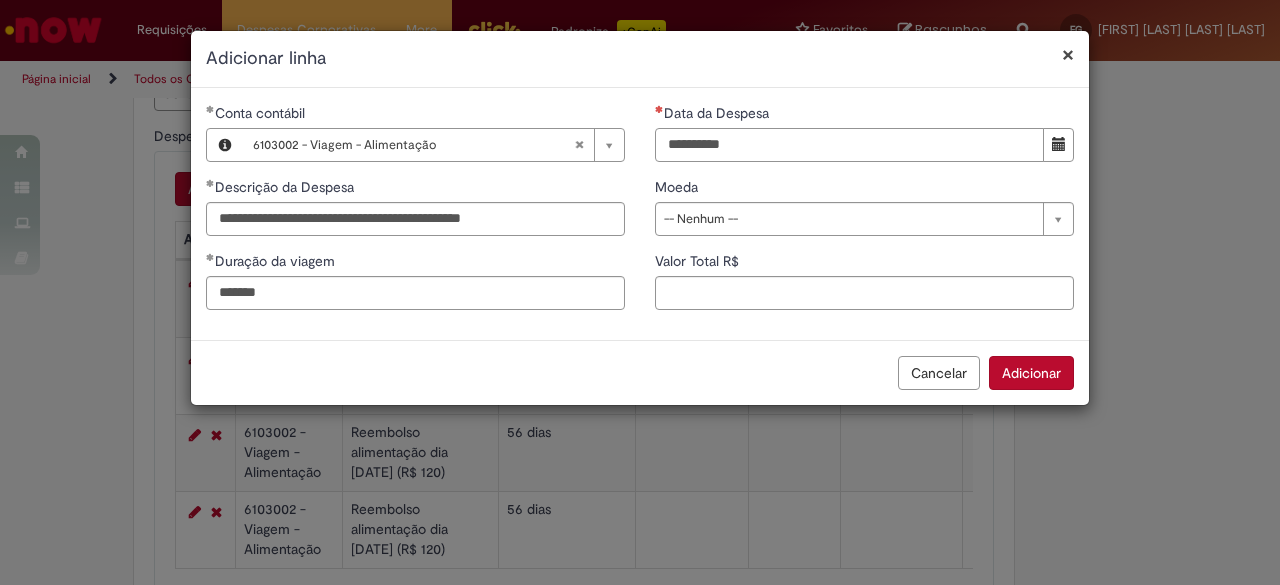 type on "**********" 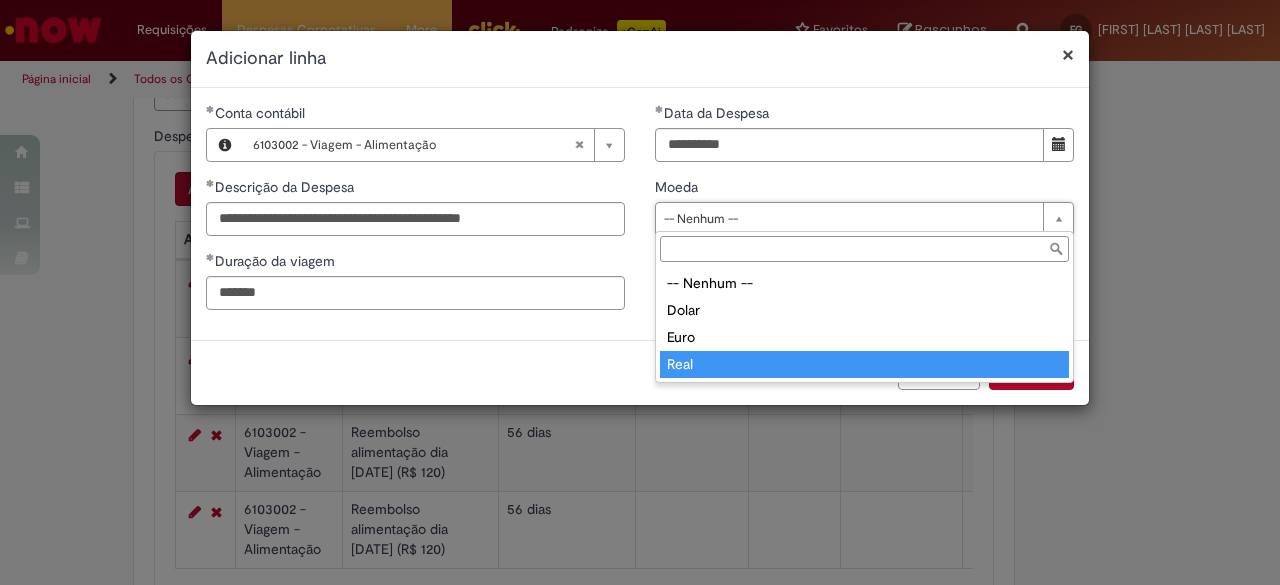 type on "****" 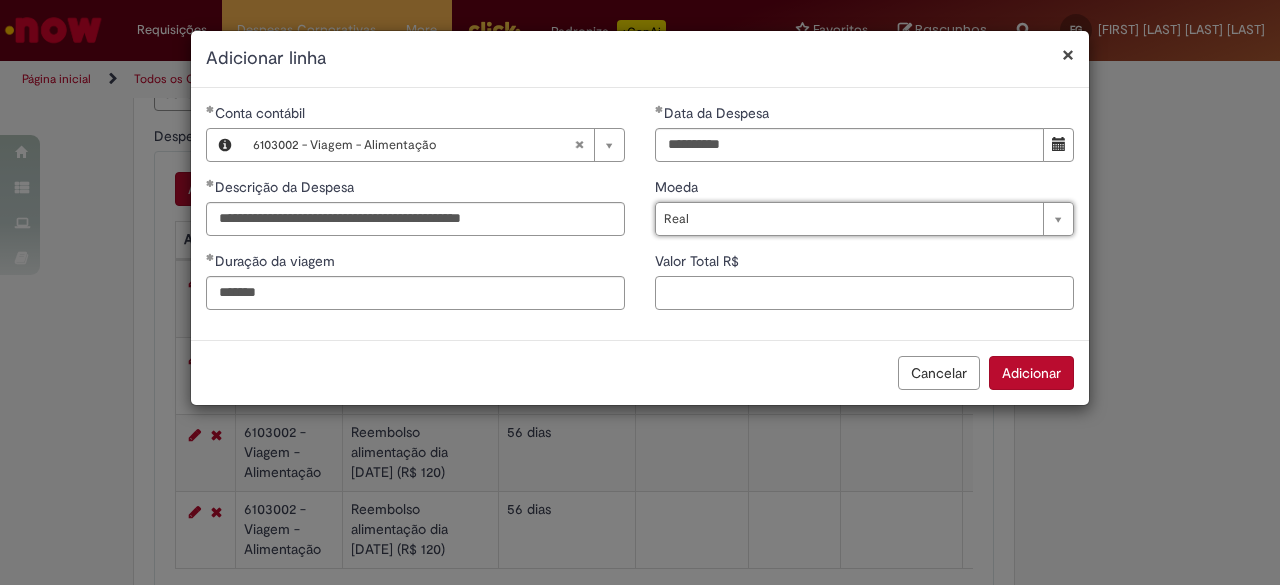 click on "Valor Total R$" at bounding box center [864, 293] 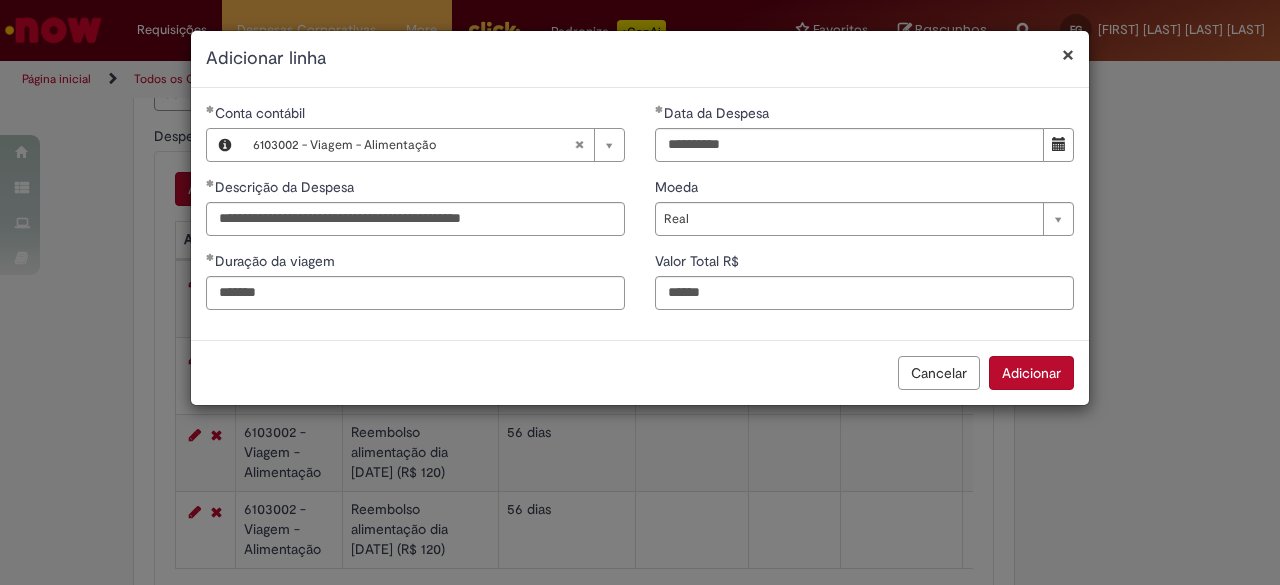 type on "******" 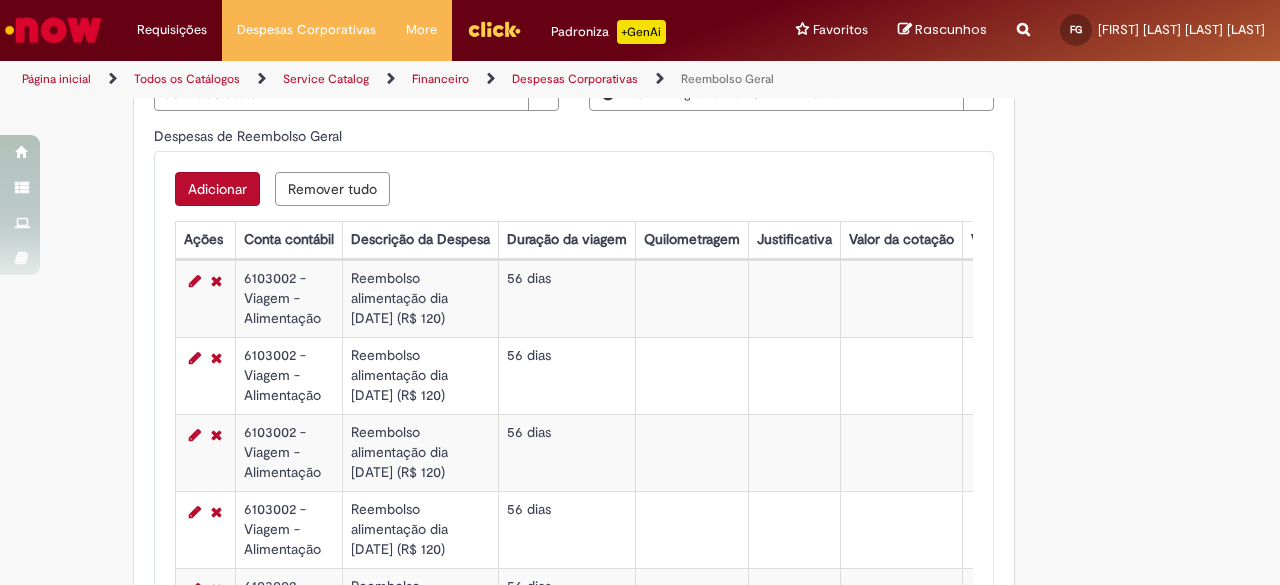 click on "Adicionar" at bounding box center (217, 189) 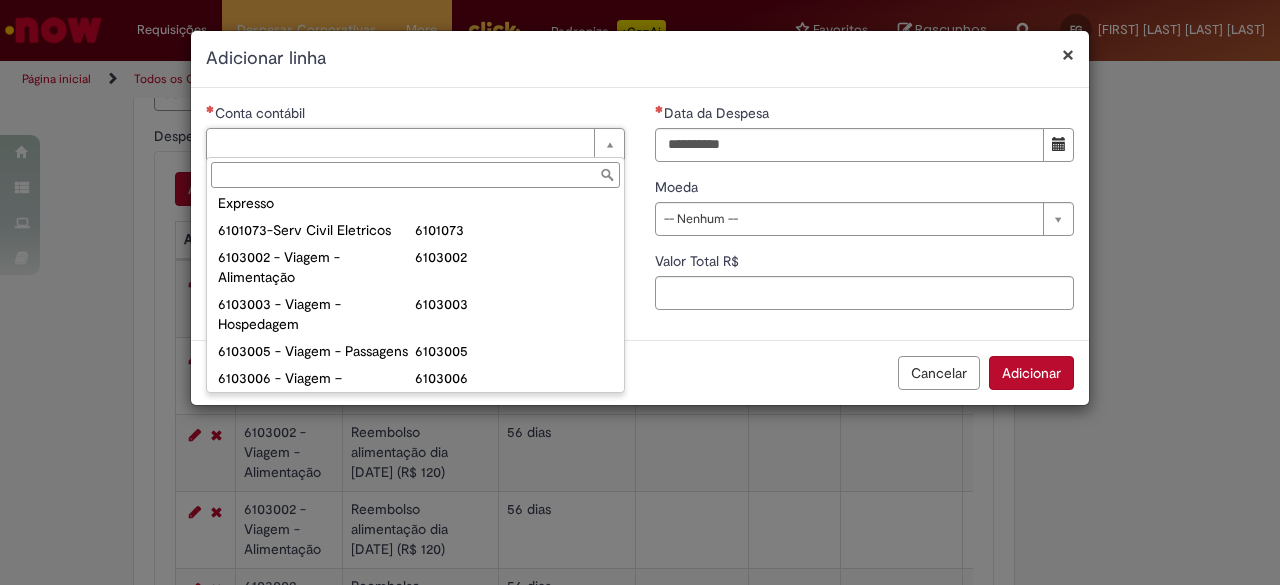 scroll, scrollTop: 795, scrollLeft: 0, axis: vertical 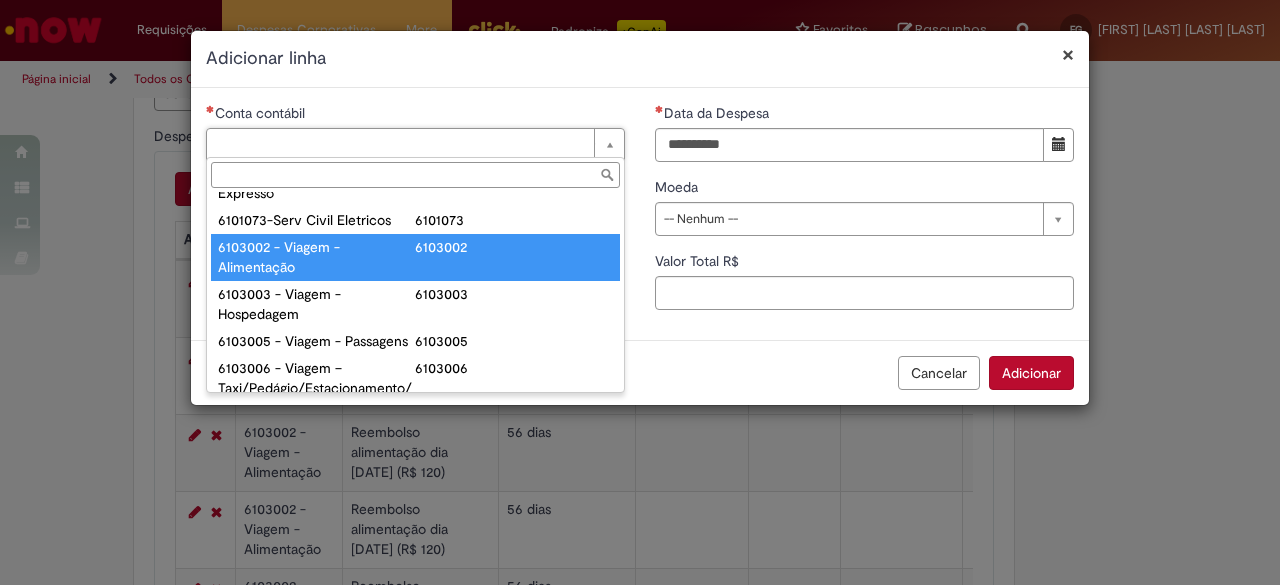 type on "**********" 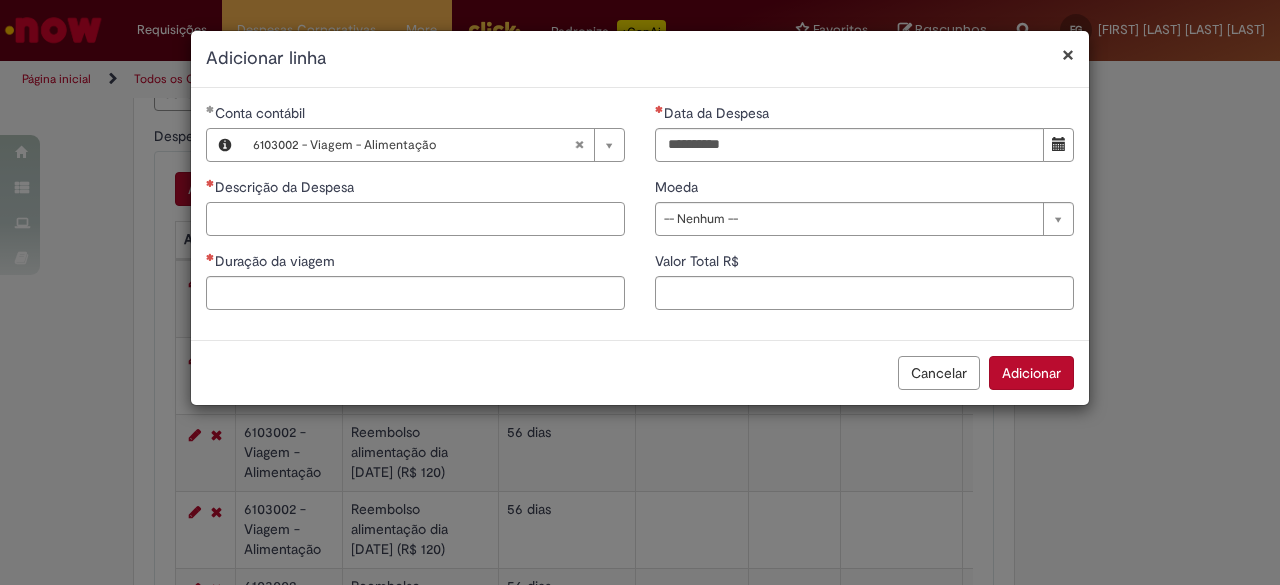 click on "Descrição da Despesa" at bounding box center [415, 219] 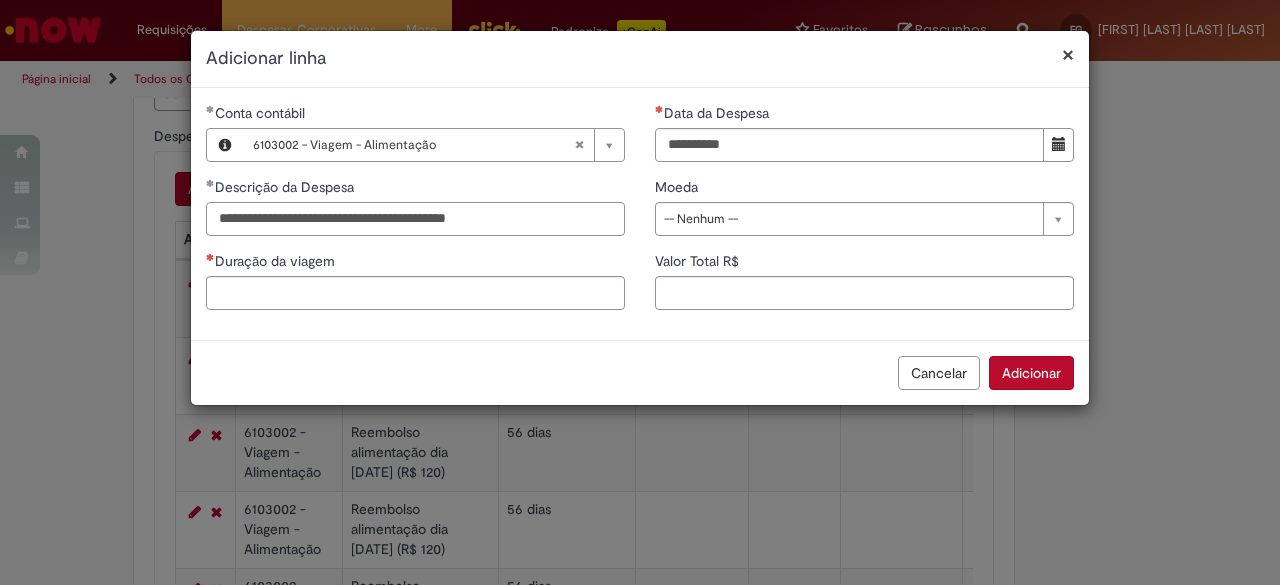 click on "**********" at bounding box center [415, 219] 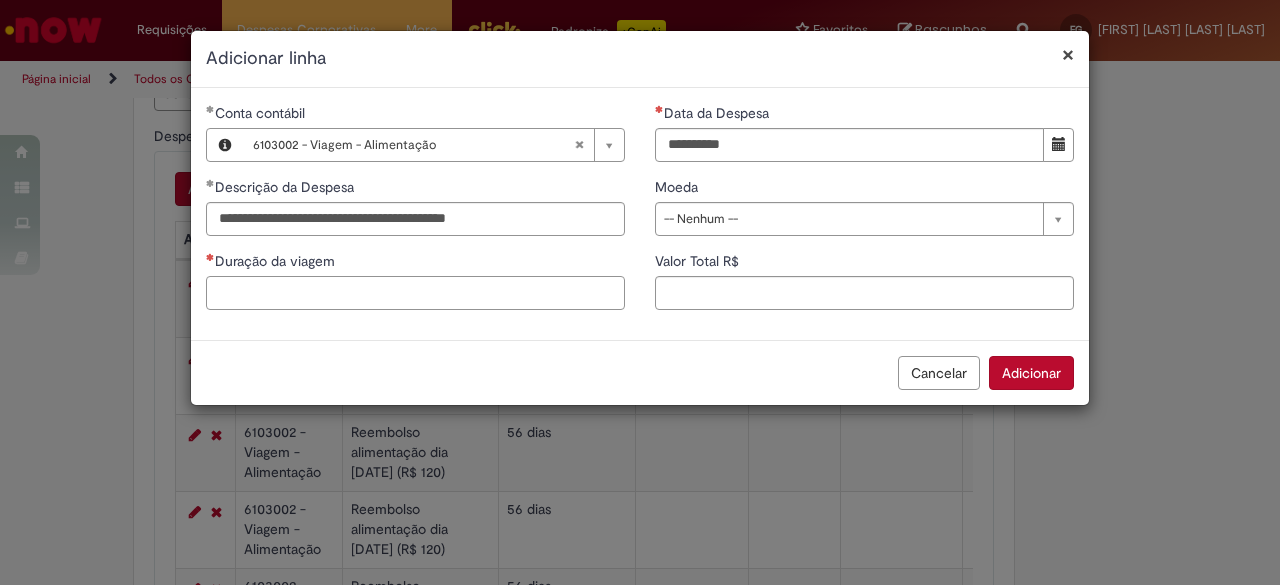 click on "Duração da viagem" at bounding box center (415, 293) 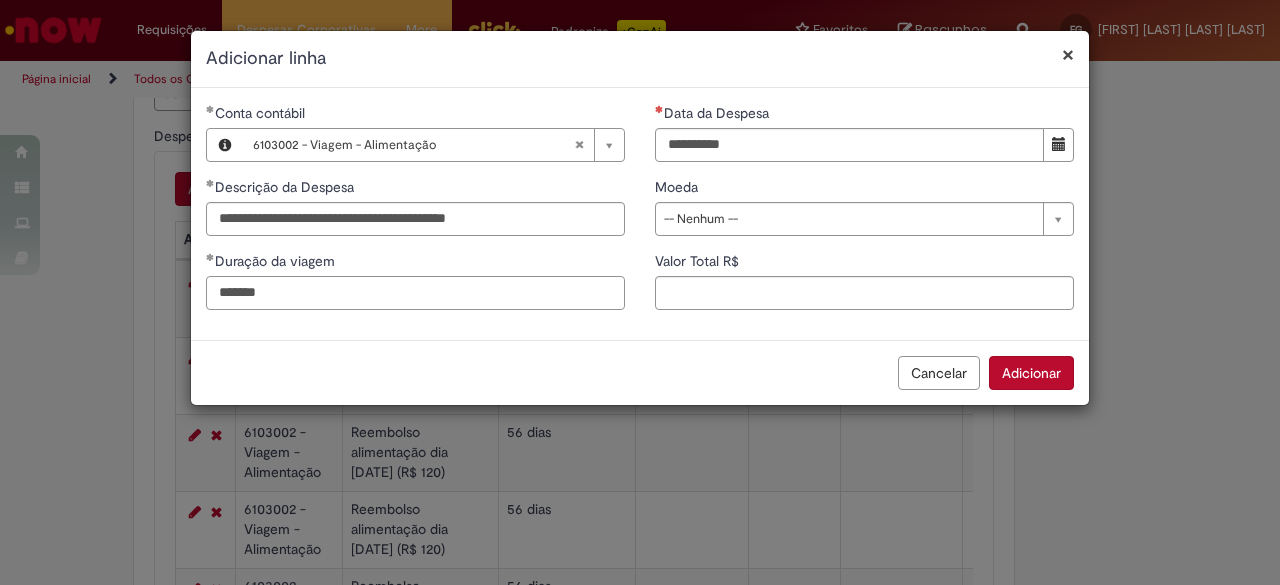 type on "*******" 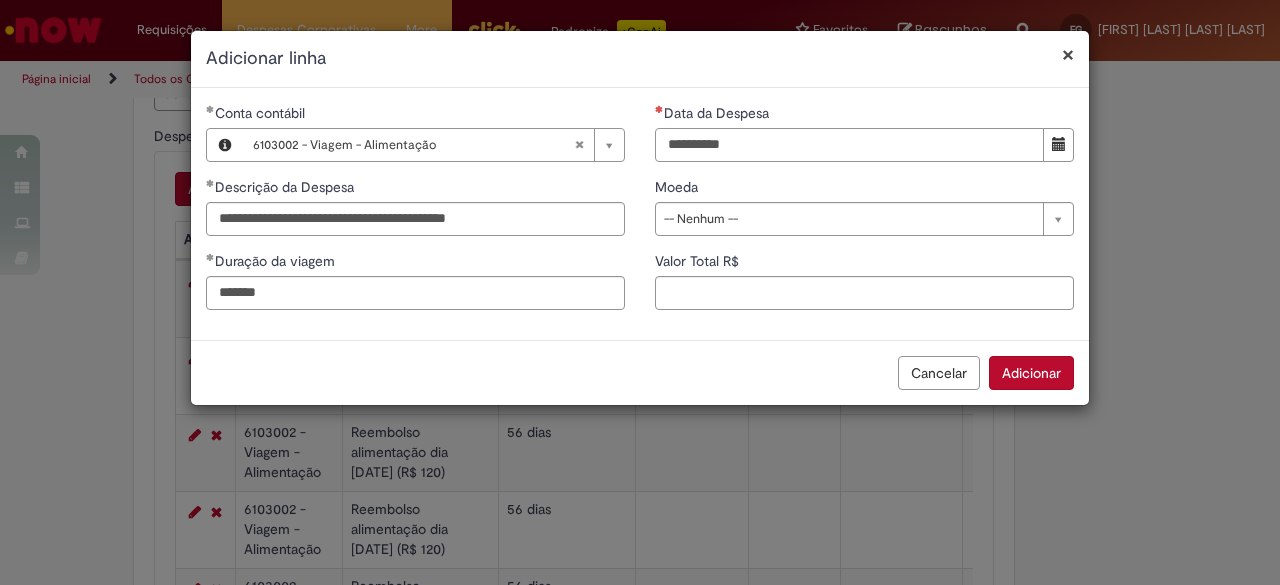 click on "Data da Despesa" at bounding box center (849, 145) 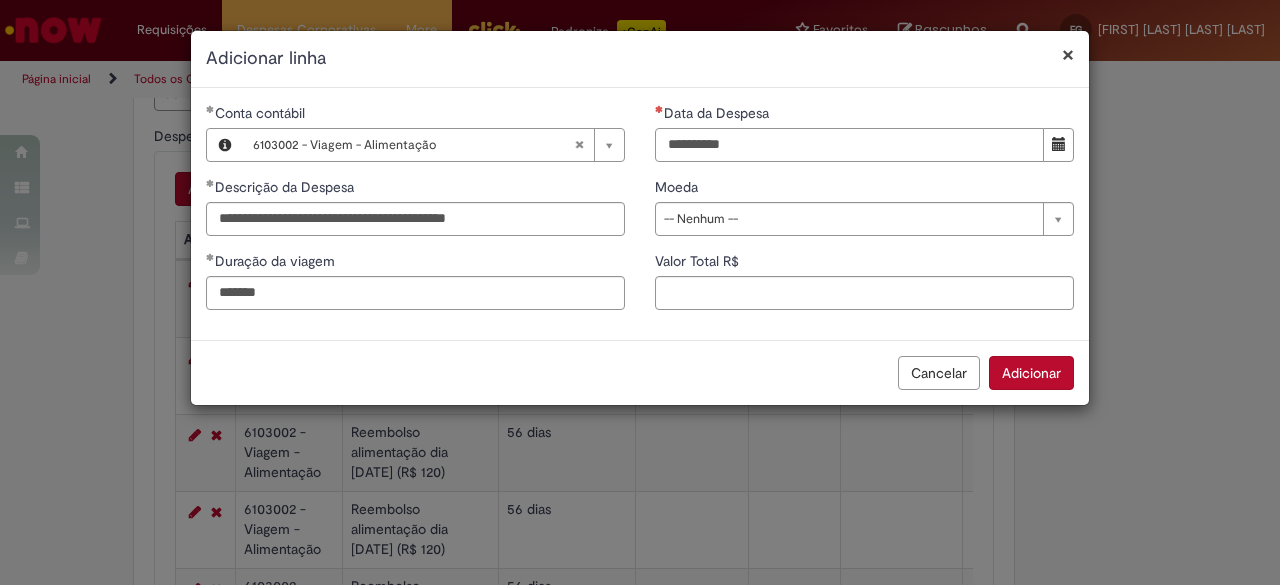 type on "**********" 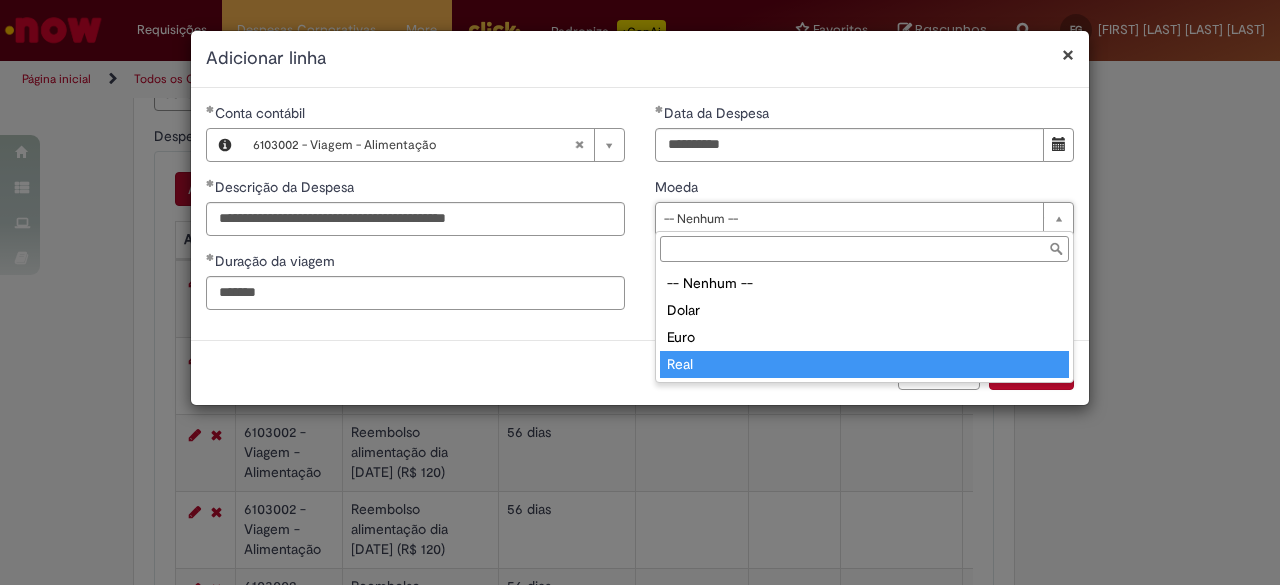 type on "****" 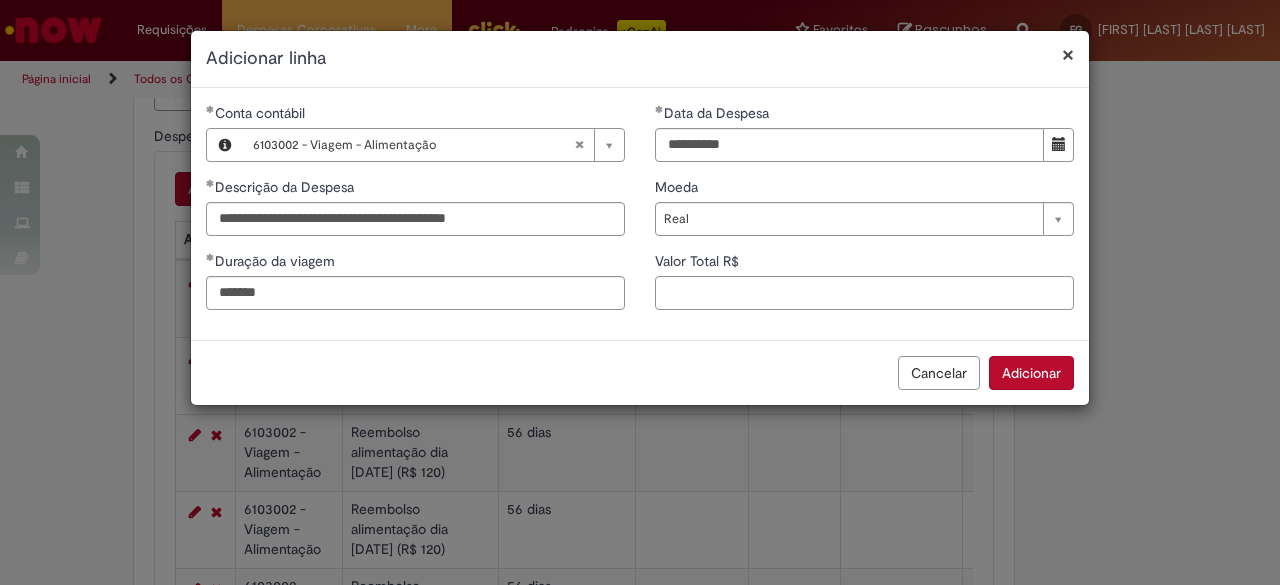 click on "Valor Total R$" at bounding box center [864, 293] 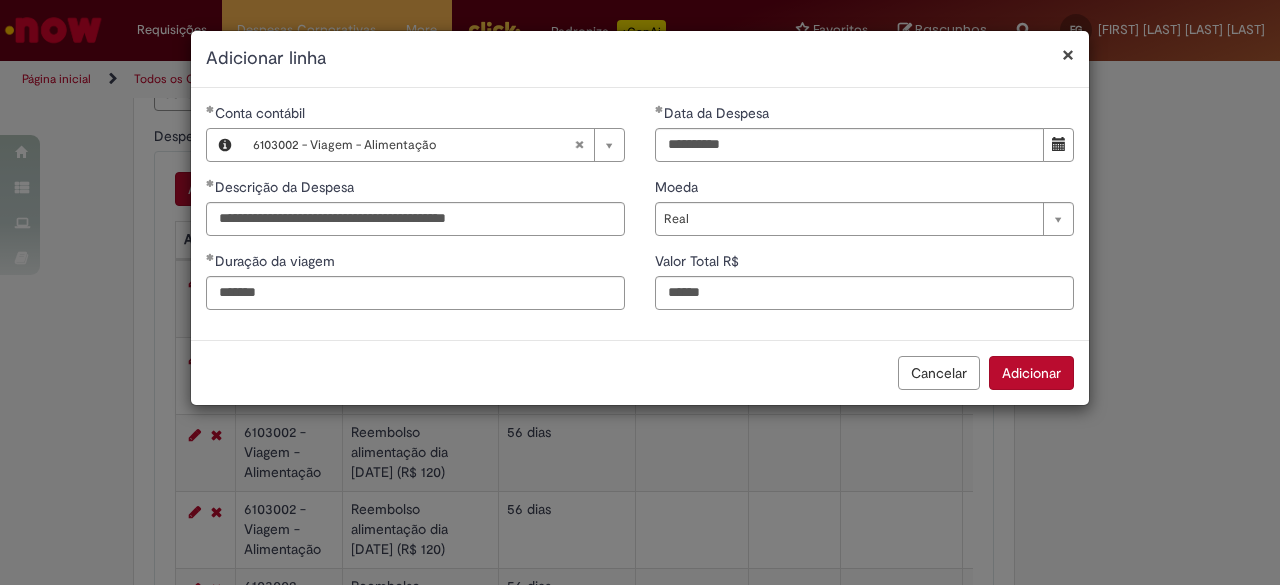 click on "**********" at bounding box center (640, 214) 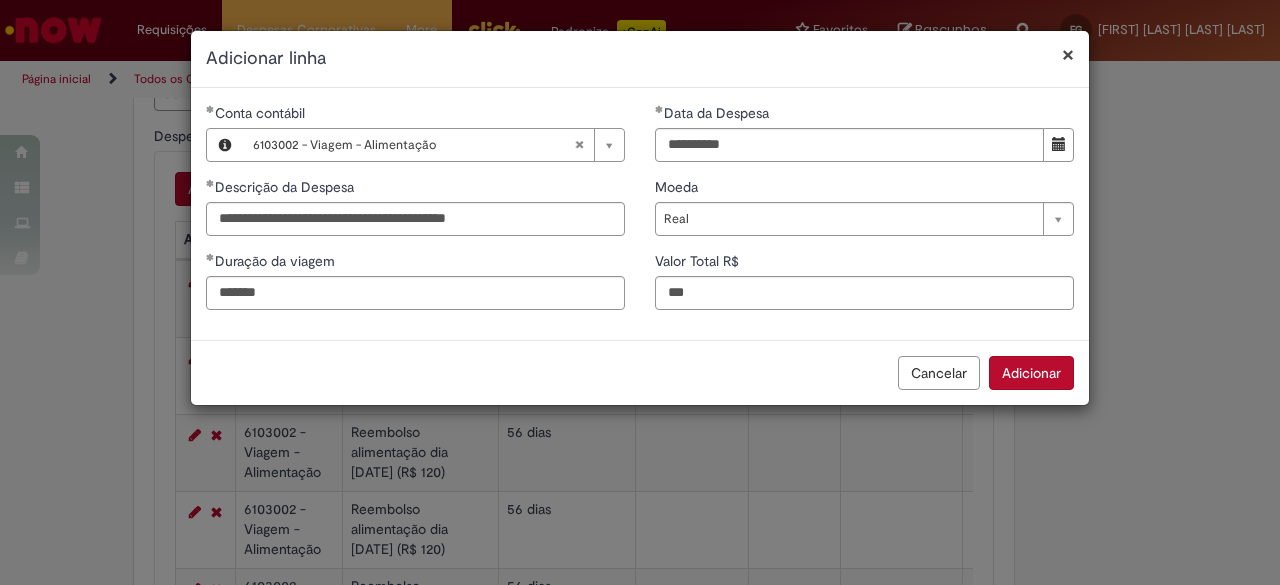 click on "Adicionar" at bounding box center (1031, 373) 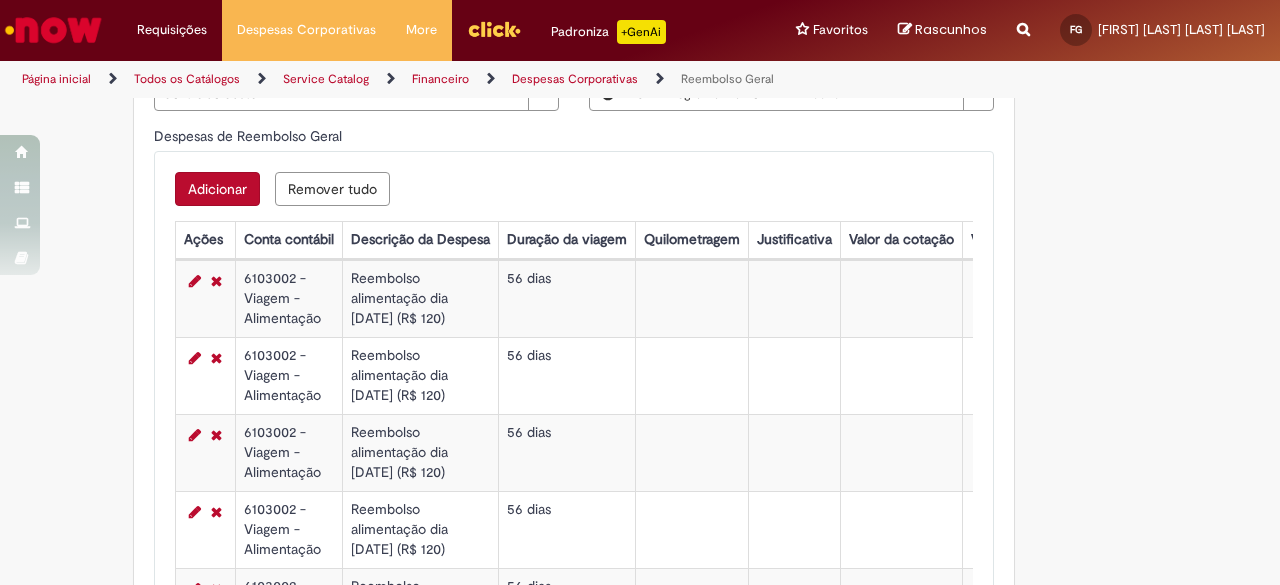 click on "Adicionar" at bounding box center (217, 189) 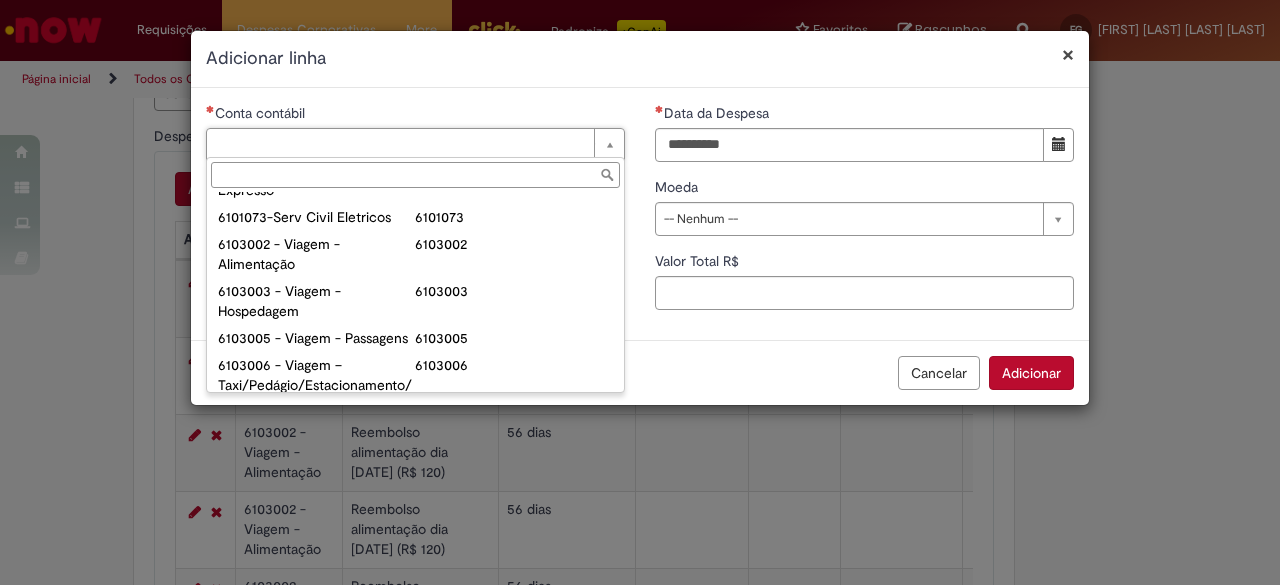 scroll, scrollTop: 799, scrollLeft: 0, axis: vertical 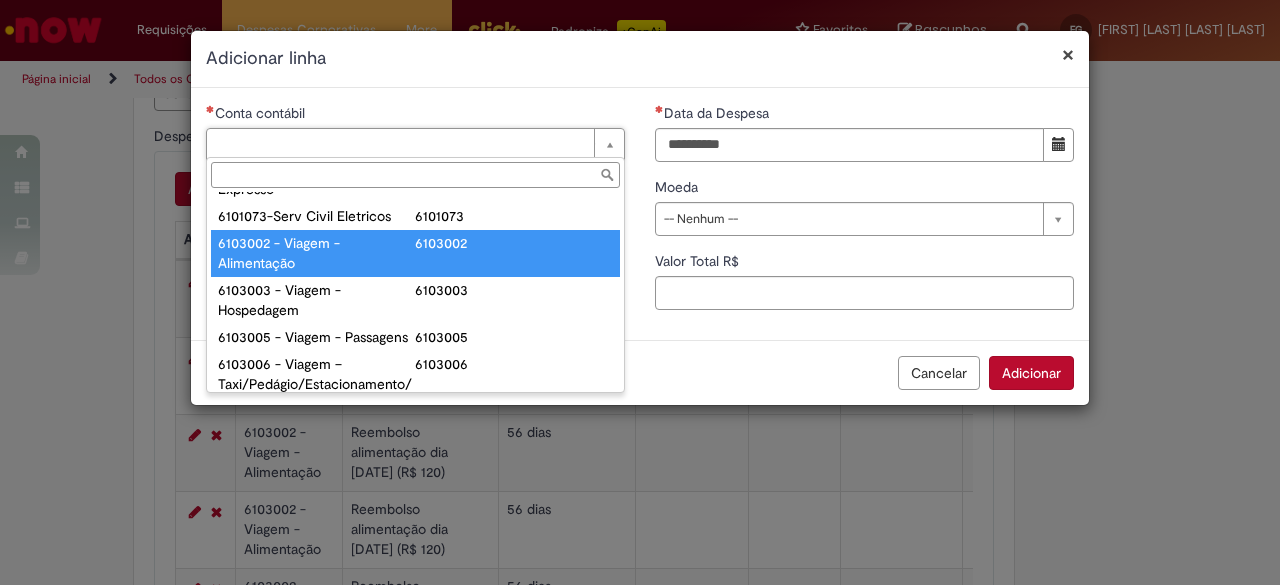 type on "**********" 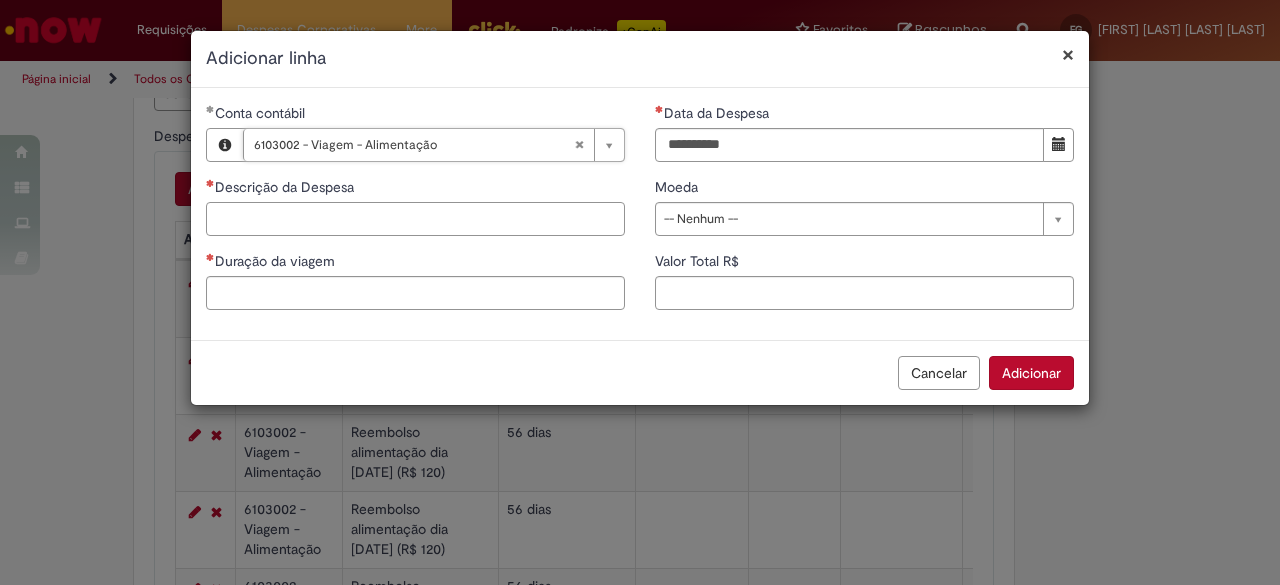 click on "Descrição da Despesa" at bounding box center [415, 219] 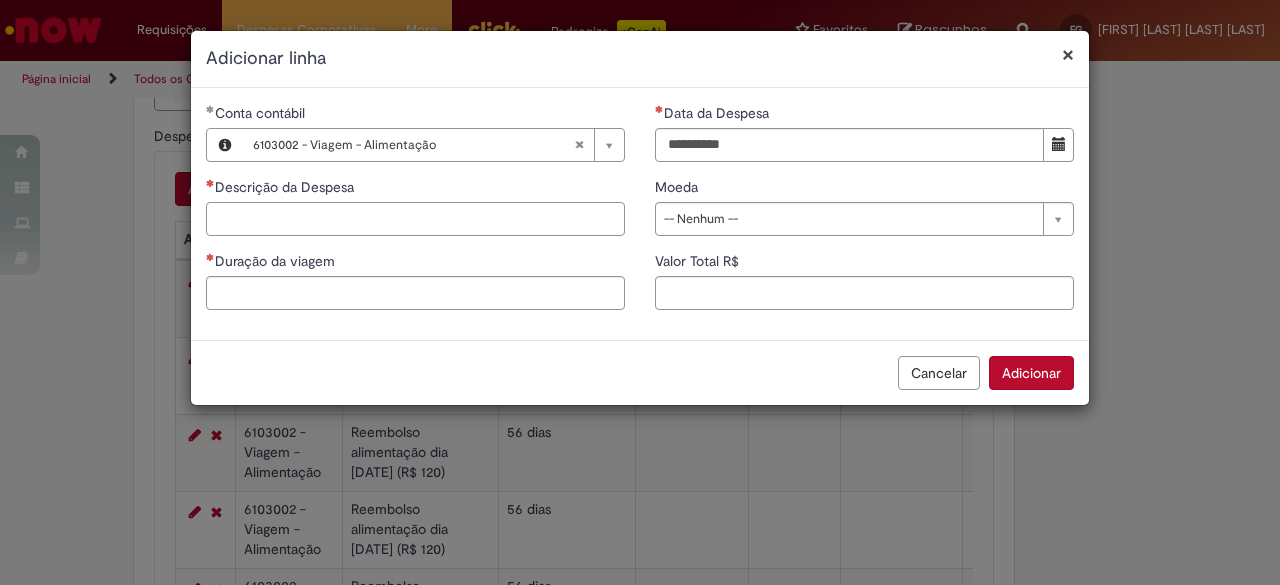 paste on "**********" 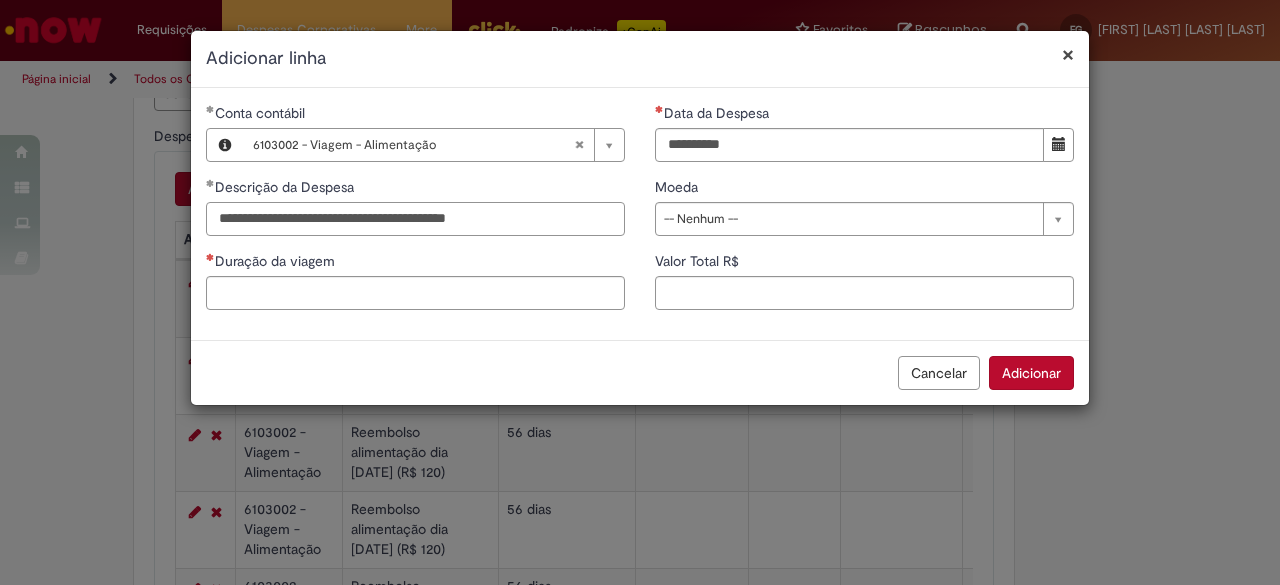 click on "**********" at bounding box center (415, 219) 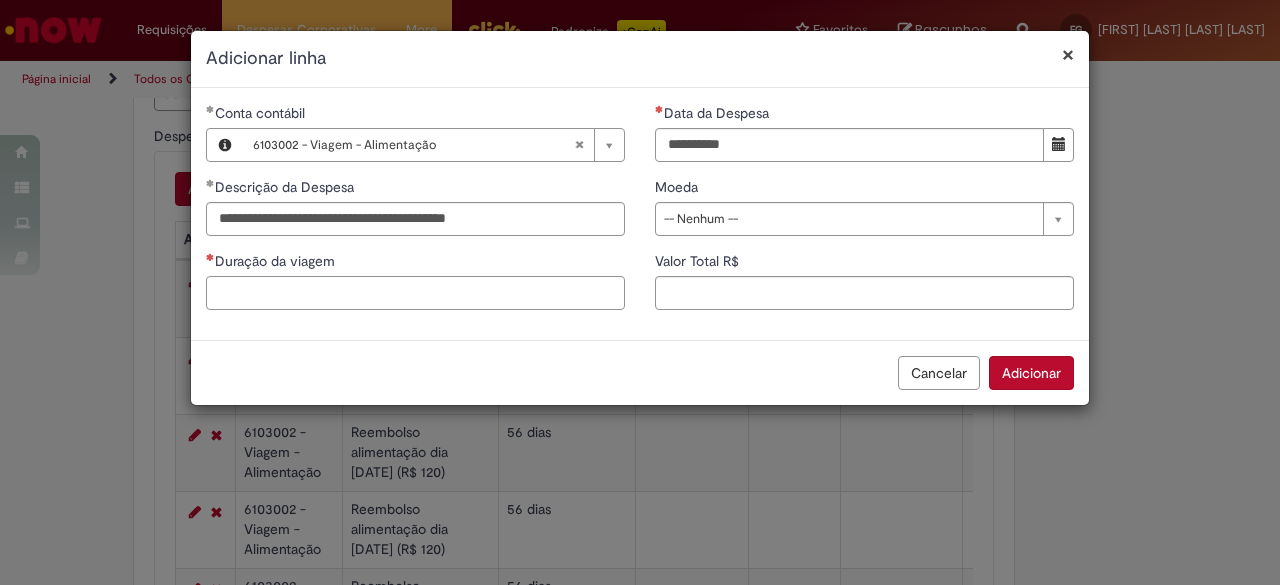 click on "Duração da viagem" at bounding box center (415, 293) 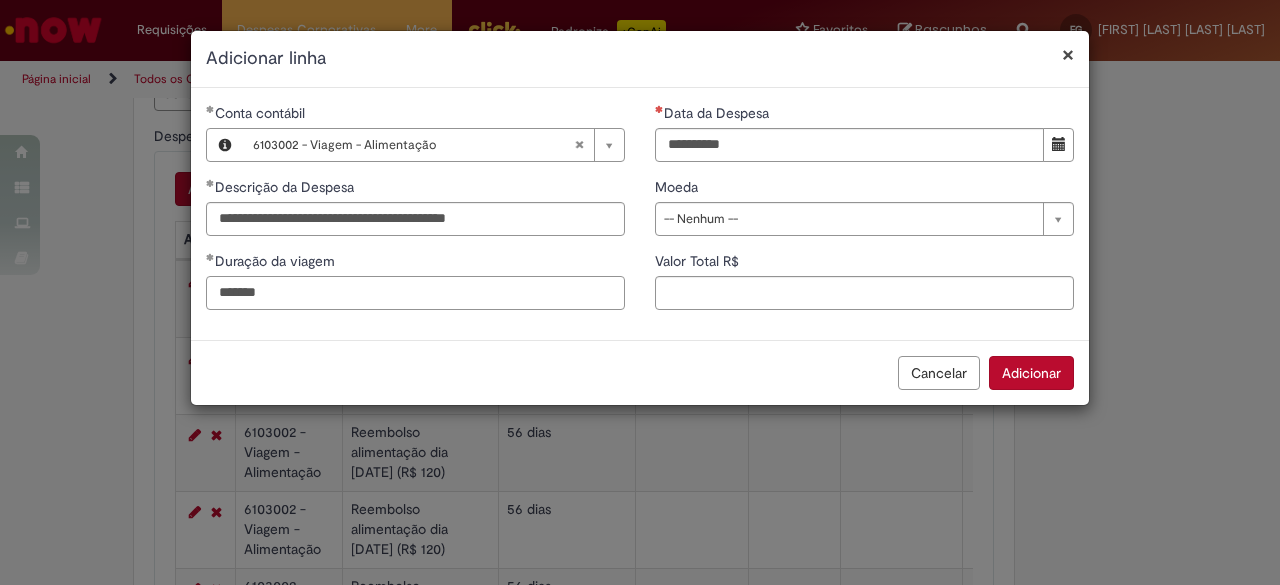 type on "*******" 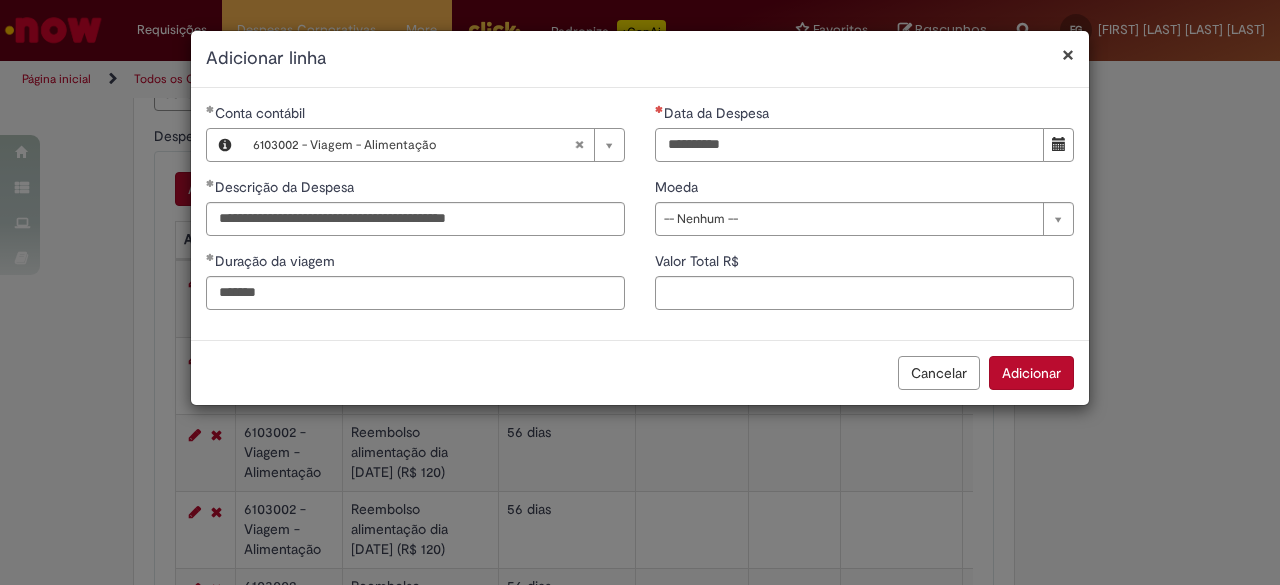 click on "Data da Despesa" at bounding box center [849, 145] 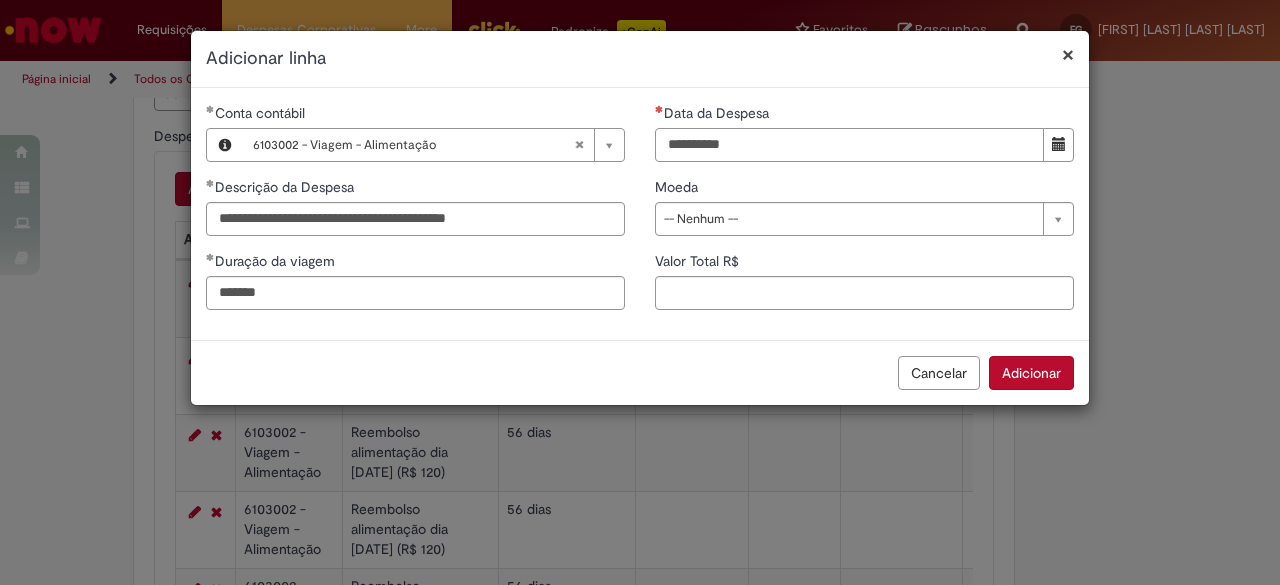 type on "**********" 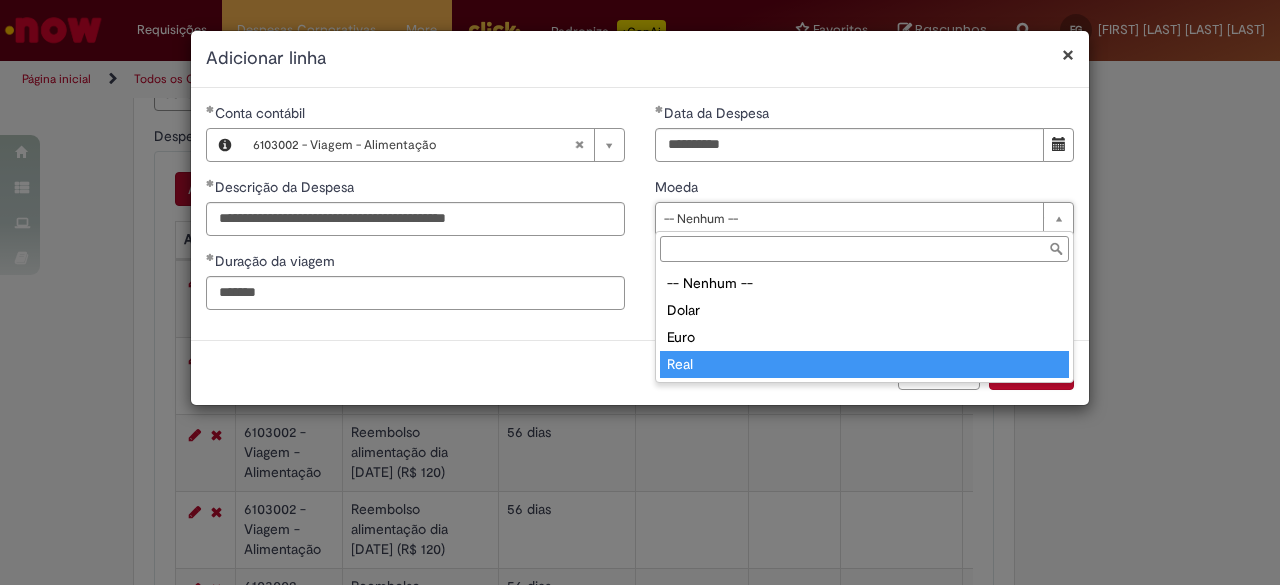 type on "****" 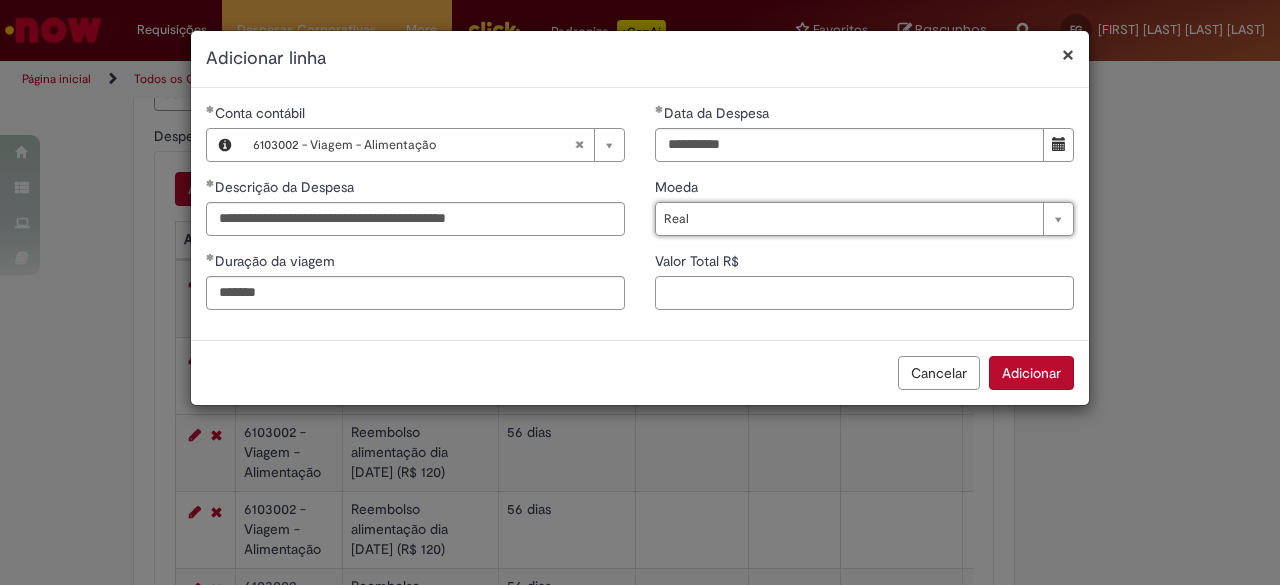 click on "Valor Total R$" at bounding box center [864, 293] 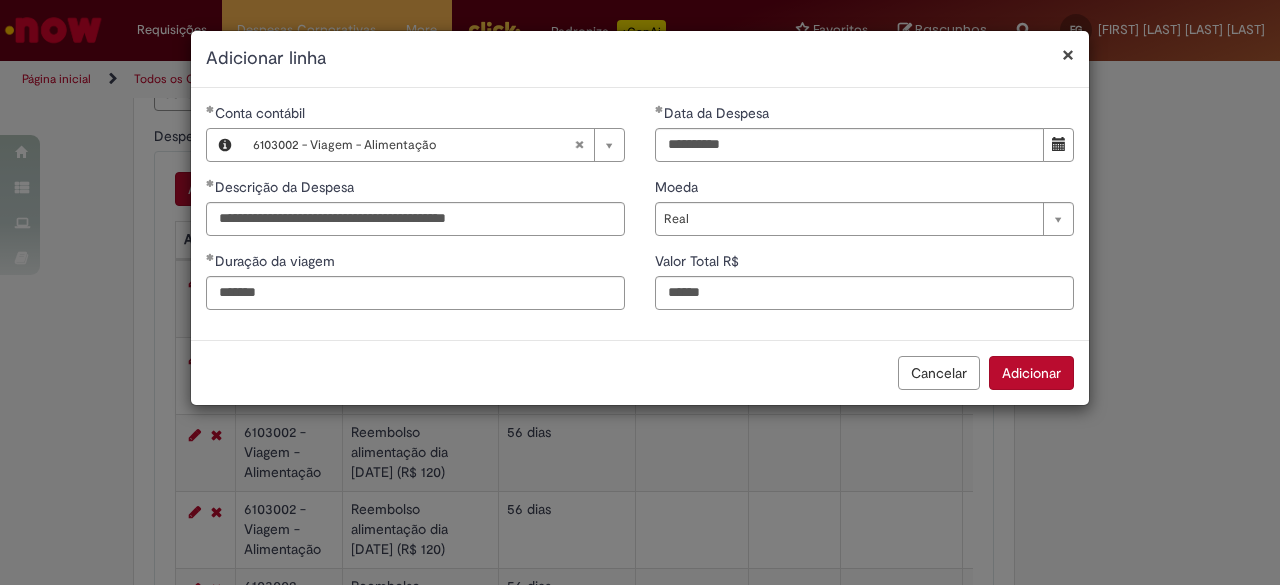 click on "Cancelar   Adicionar" at bounding box center [640, 372] 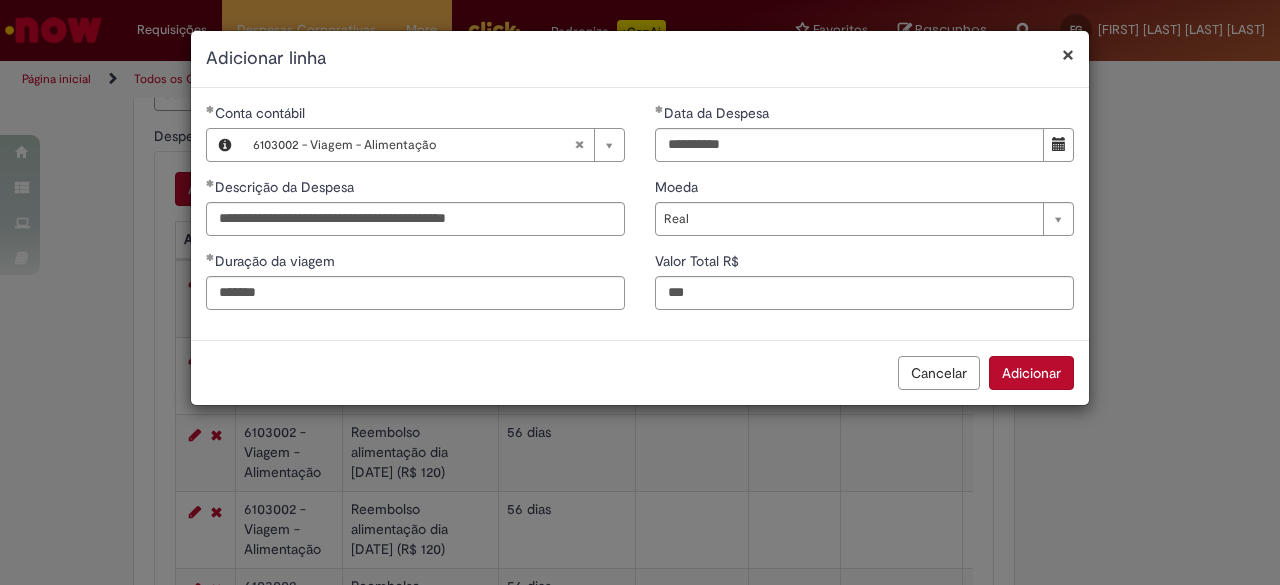 click on "Adicionar" at bounding box center [1031, 373] 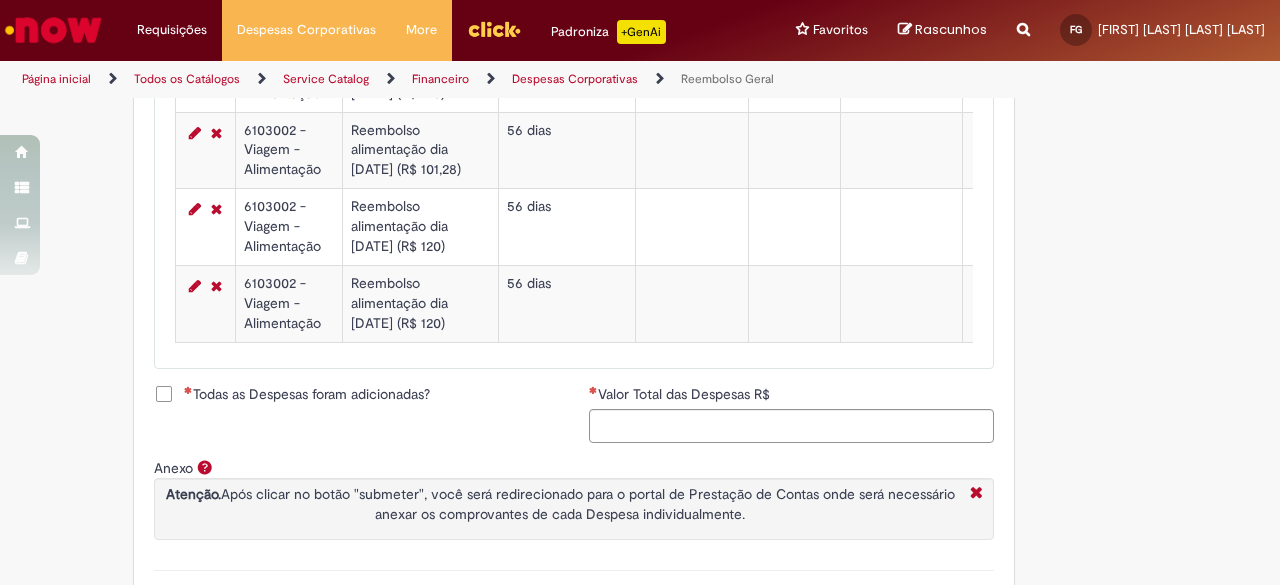 scroll, scrollTop: 1273, scrollLeft: 0, axis: vertical 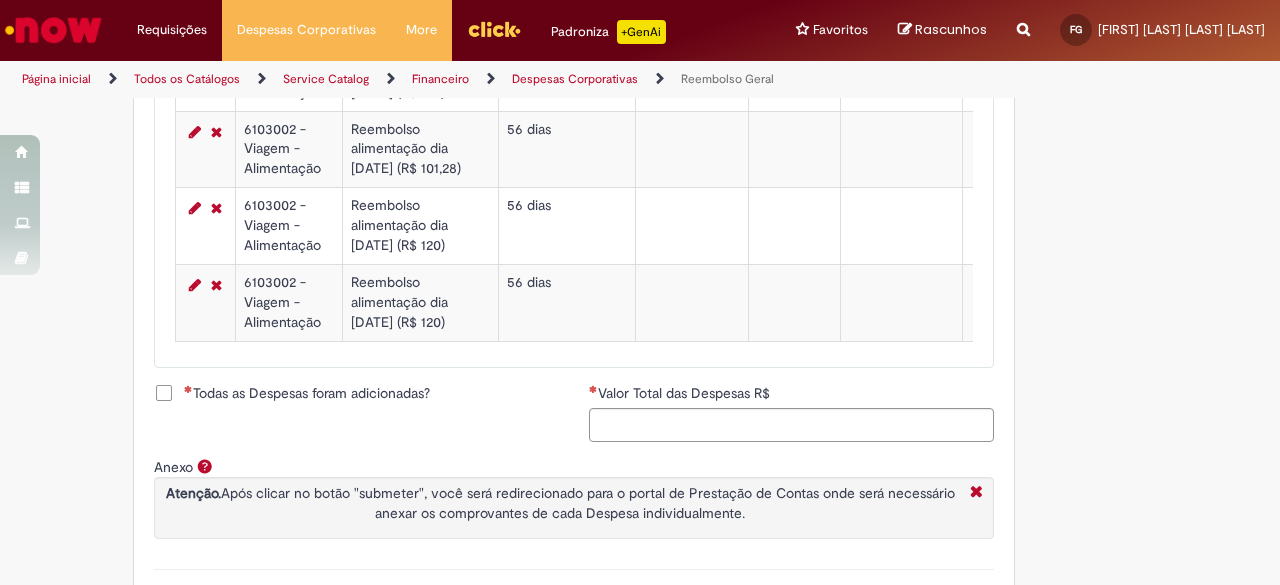 click on "Todas as Despesas foram adicionadas?" at bounding box center (307, 393) 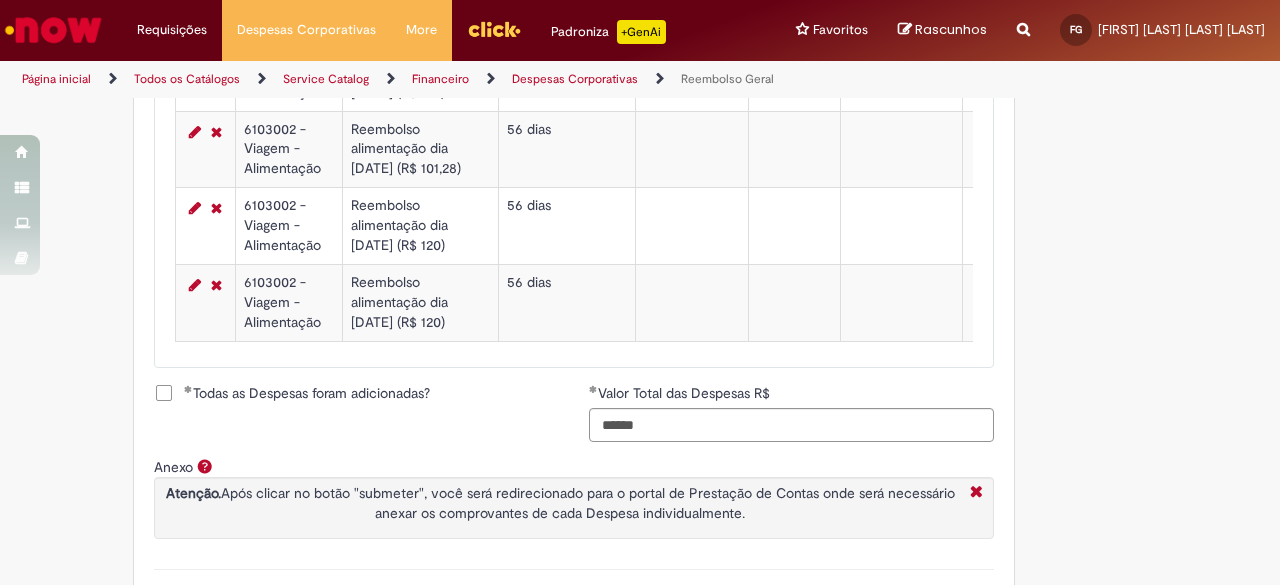 scroll, scrollTop: 1423, scrollLeft: 0, axis: vertical 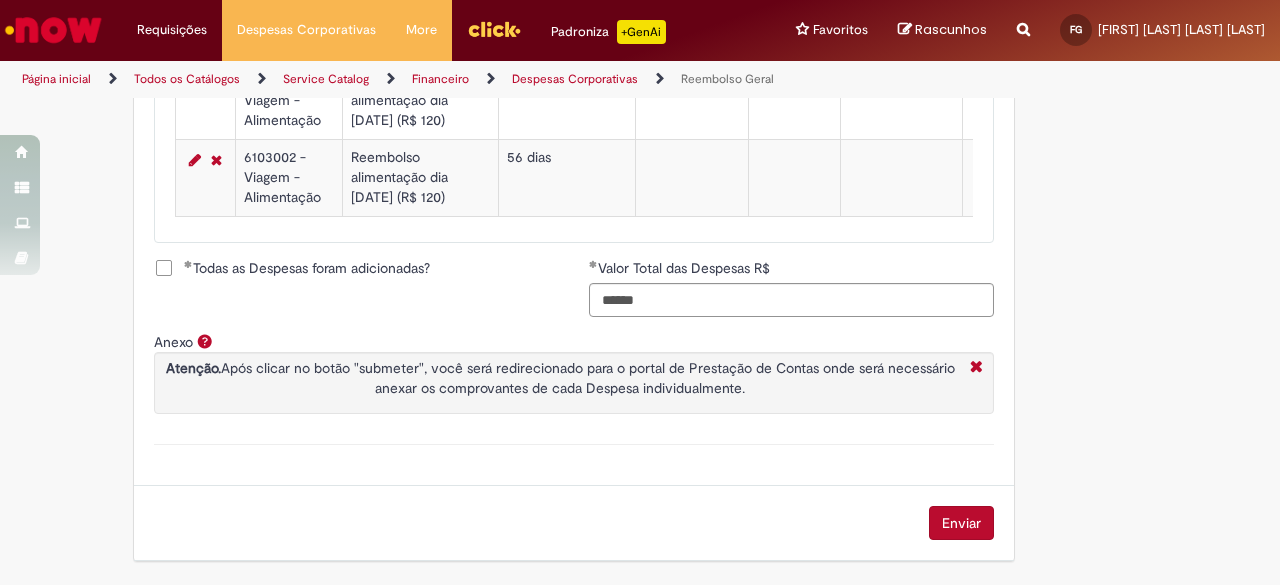 click on "Enviar" at bounding box center [961, 523] 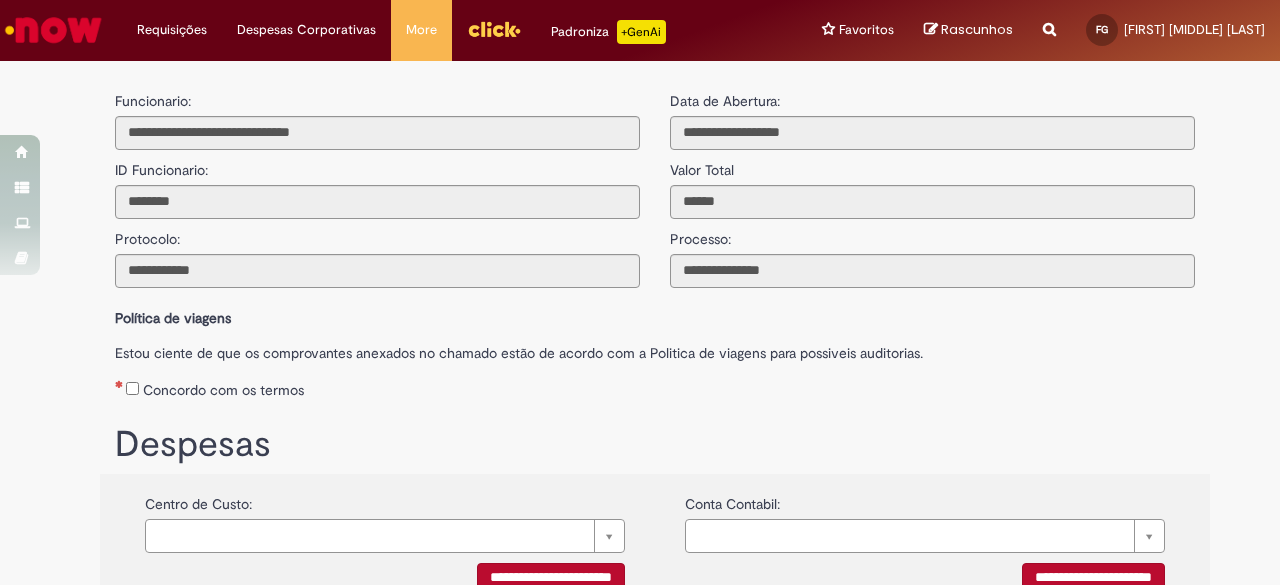 scroll, scrollTop: 0, scrollLeft: 0, axis: both 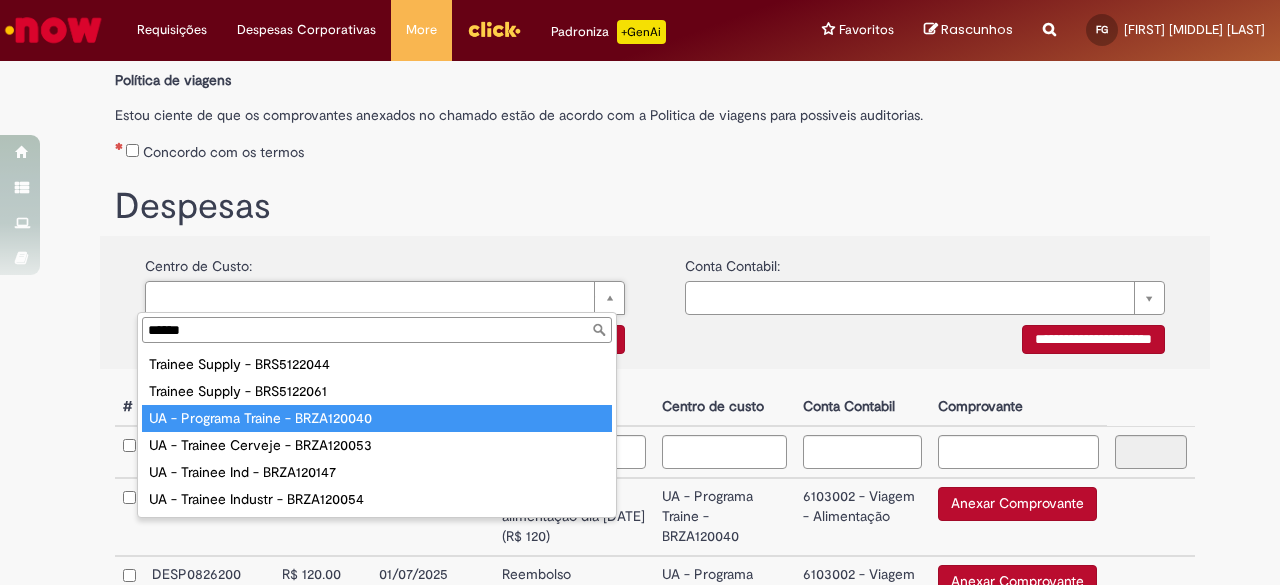 type on "******" 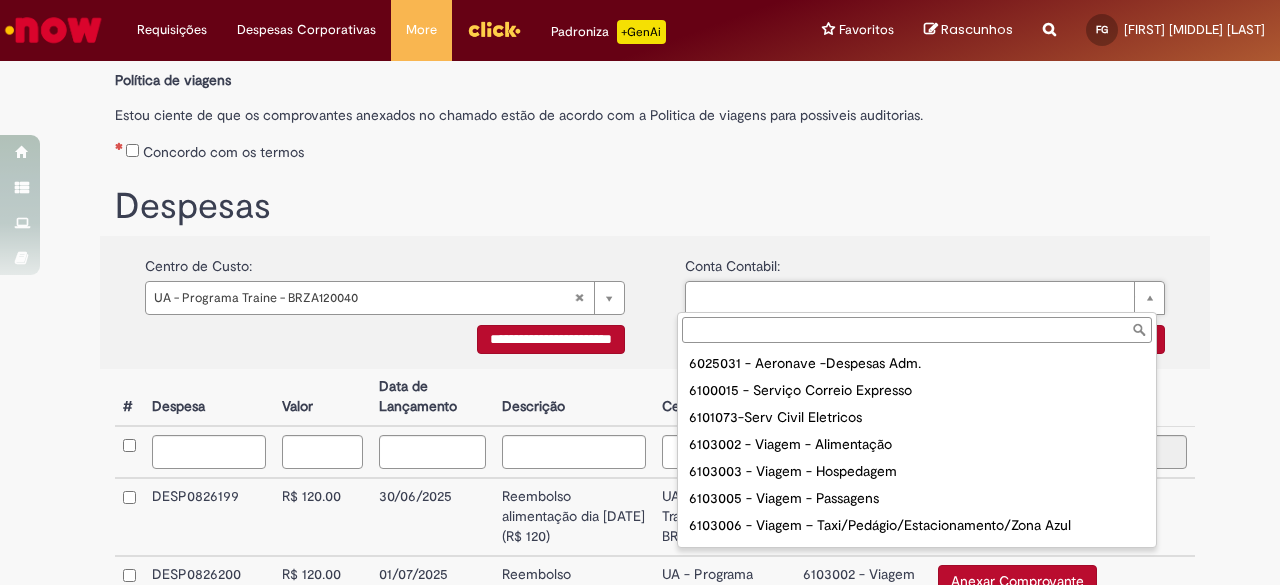 scroll, scrollTop: 436, scrollLeft: 0, axis: vertical 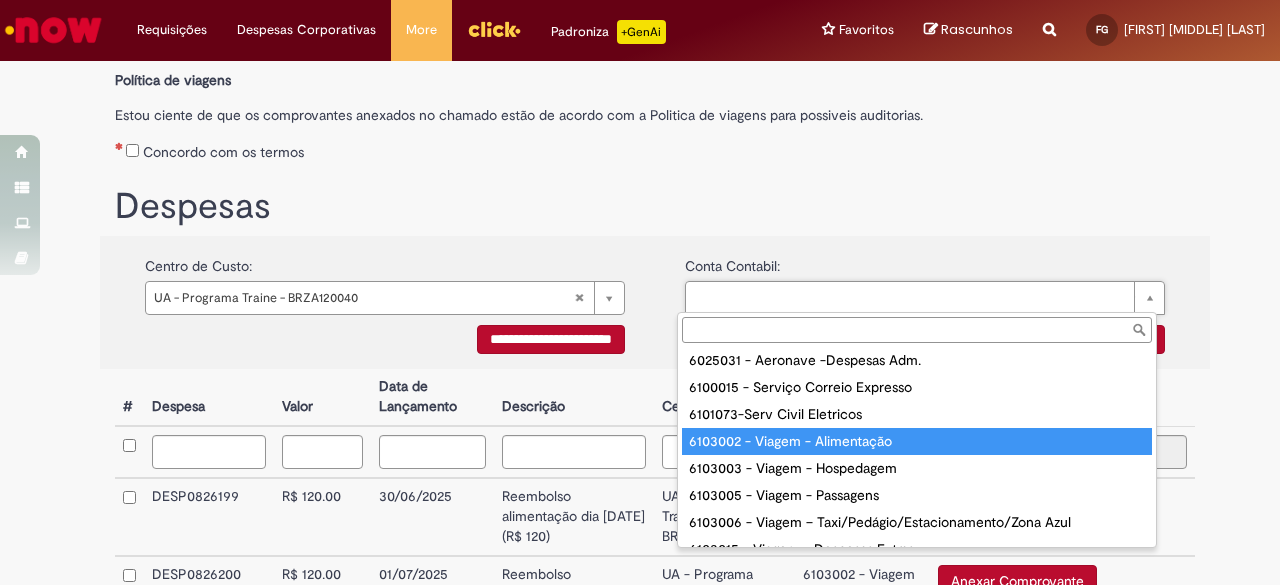 type on "**********" 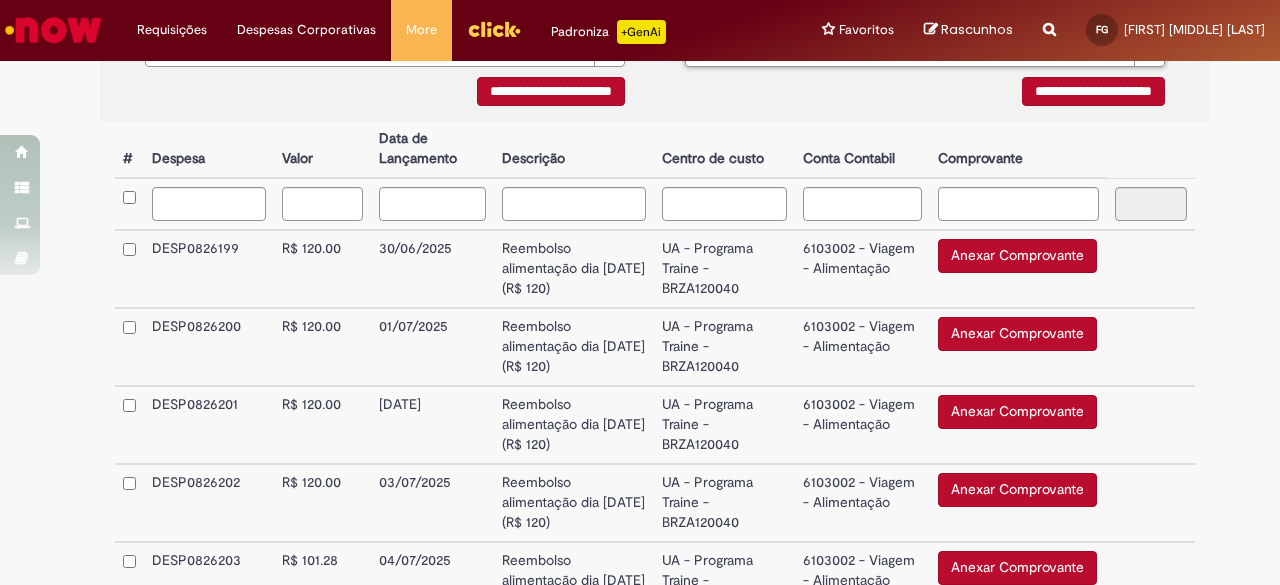 scroll, scrollTop: 498, scrollLeft: 0, axis: vertical 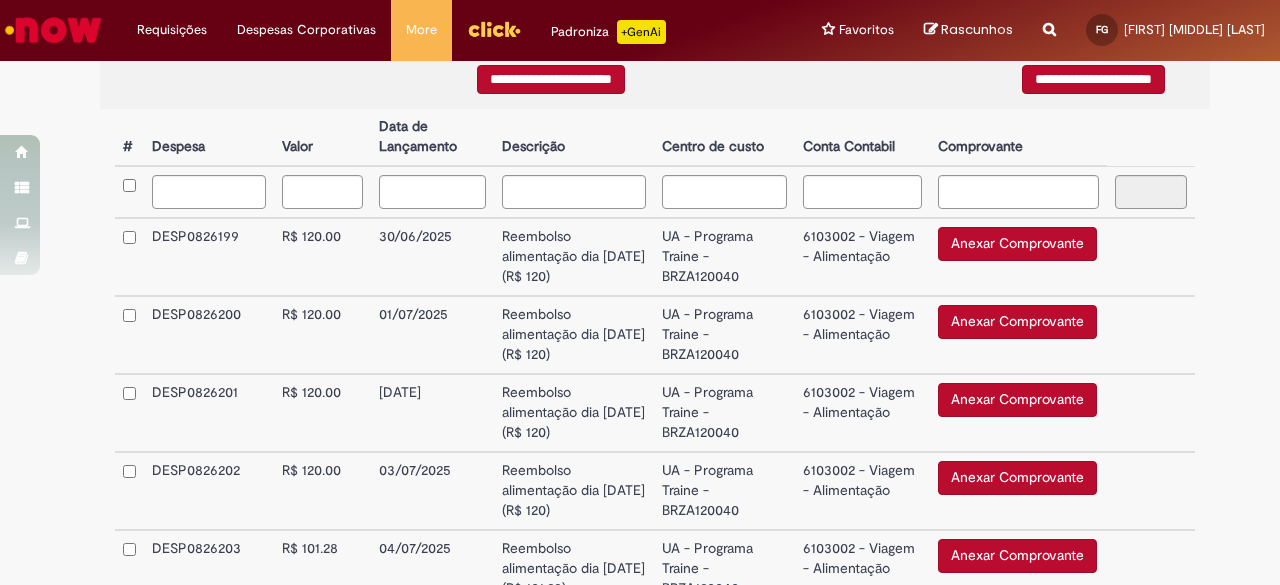 click on "Anexar Comprovante" at bounding box center (1017, 244) 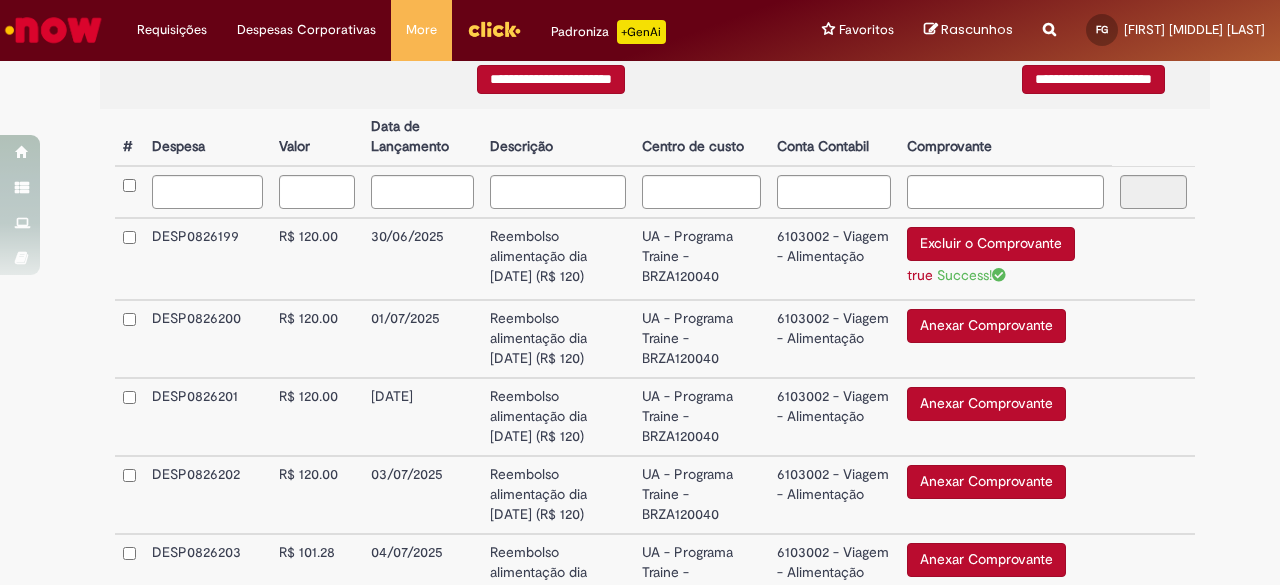 click on "Anexar Comprovante" at bounding box center [986, 326] 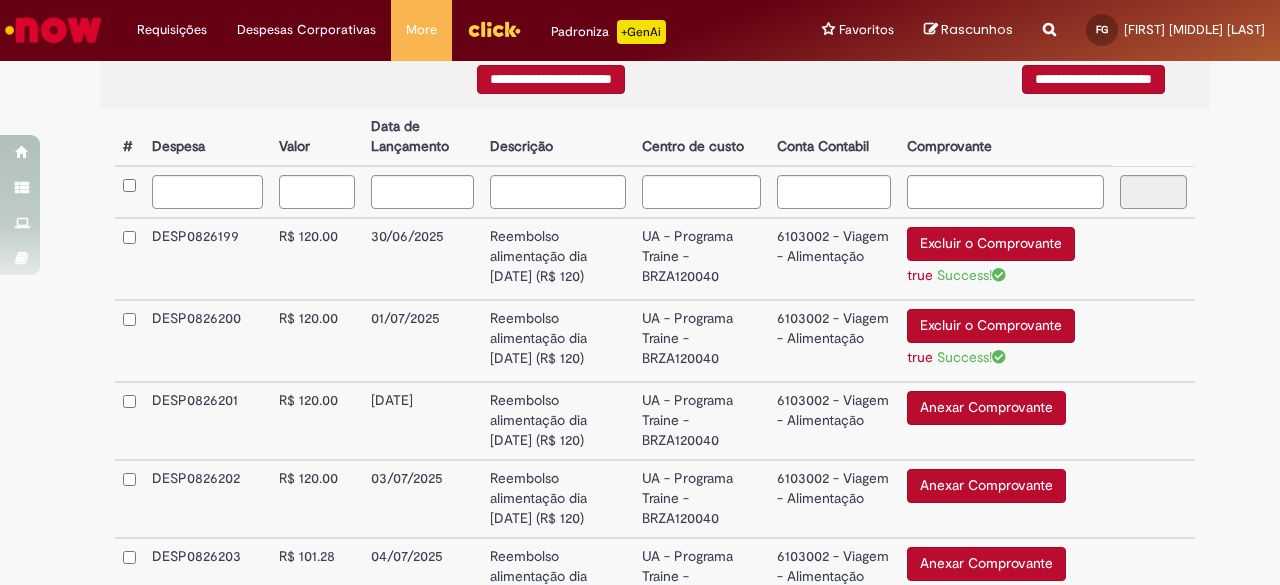 click on "Anexar Comprovante" at bounding box center [986, 408] 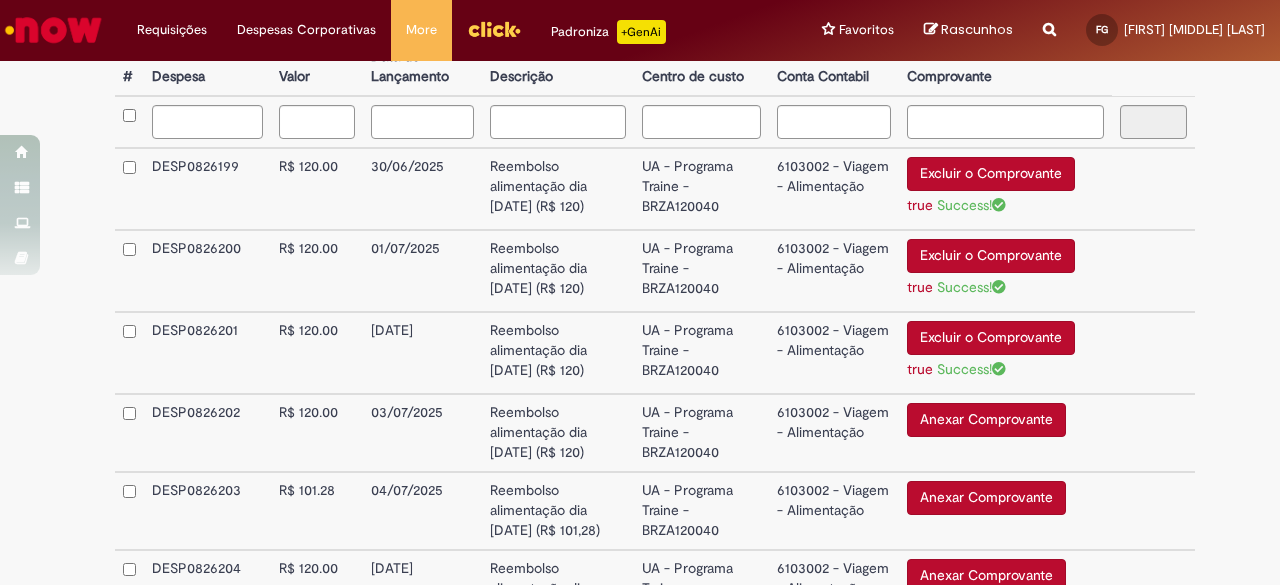 scroll, scrollTop: 569, scrollLeft: 0, axis: vertical 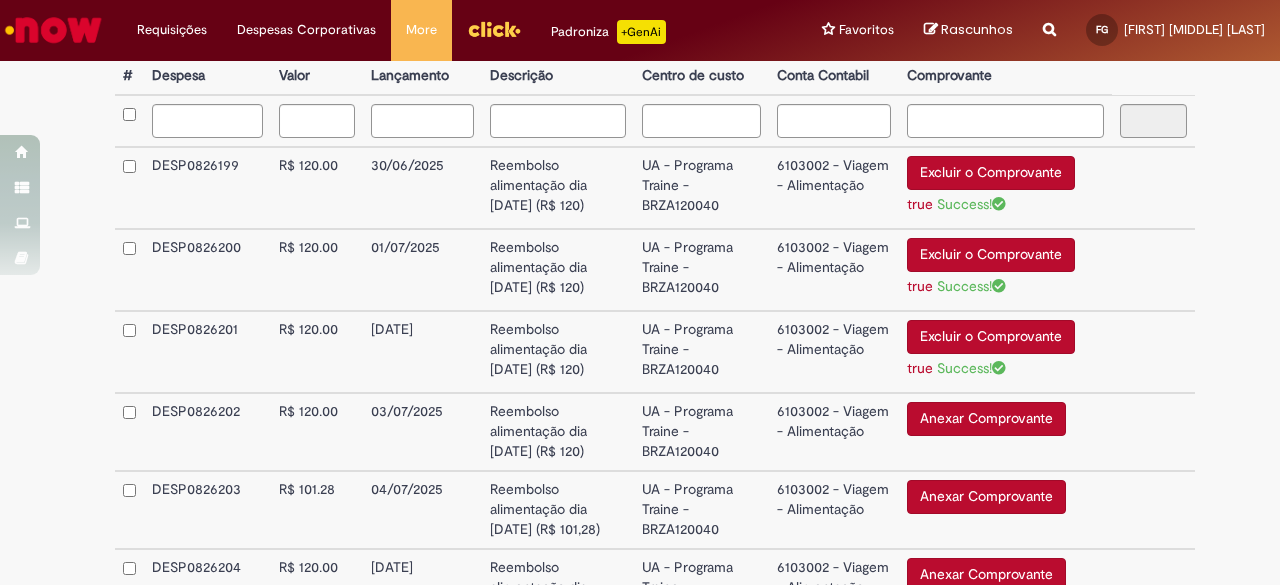 click on "Anexar Comprovante" at bounding box center (986, 419) 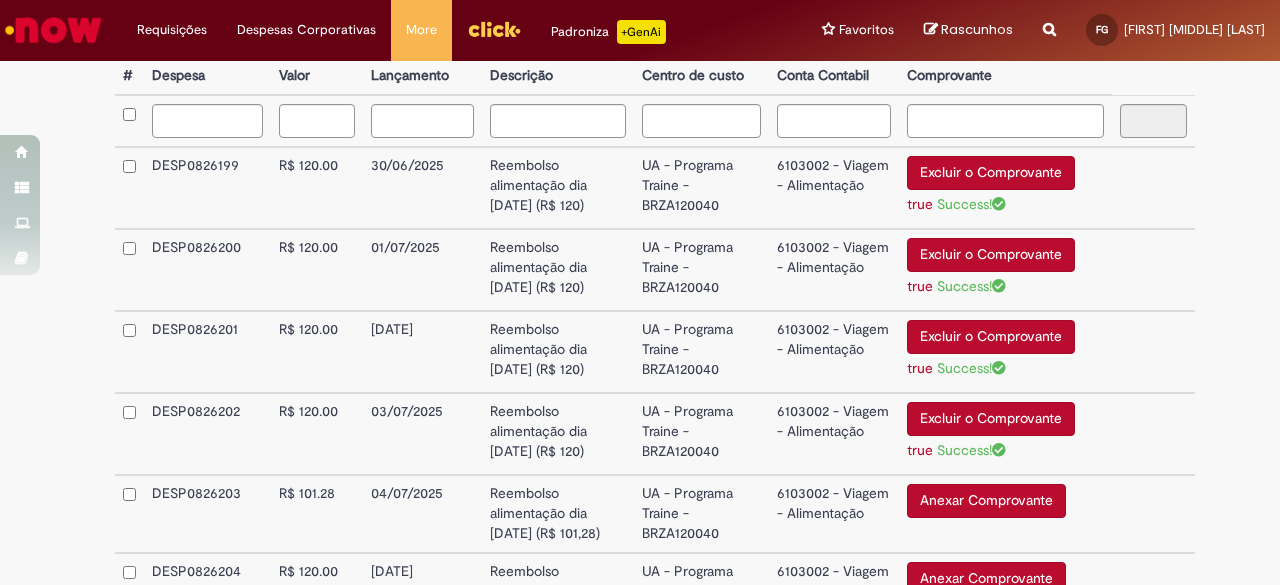 scroll, scrollTop: 681, scrollLeft: 0, axis: vertical 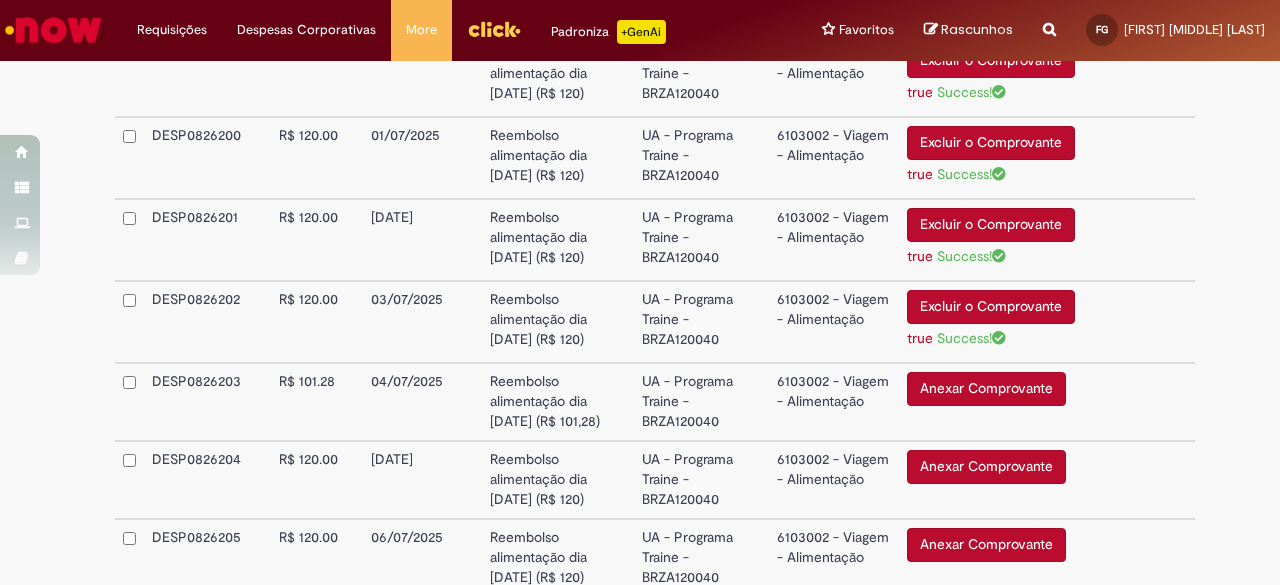 click on "Anexar Comprovante" at bounding box center (986, 389) 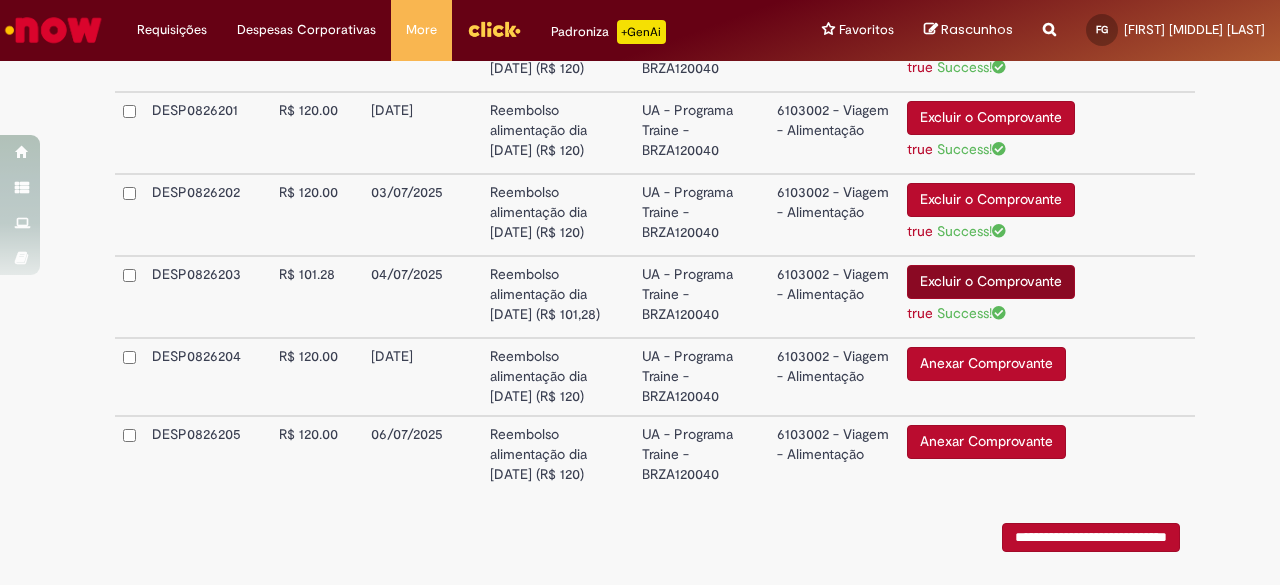scroll, scrollTop: 789, scrollLeft: 0, axis: vertical 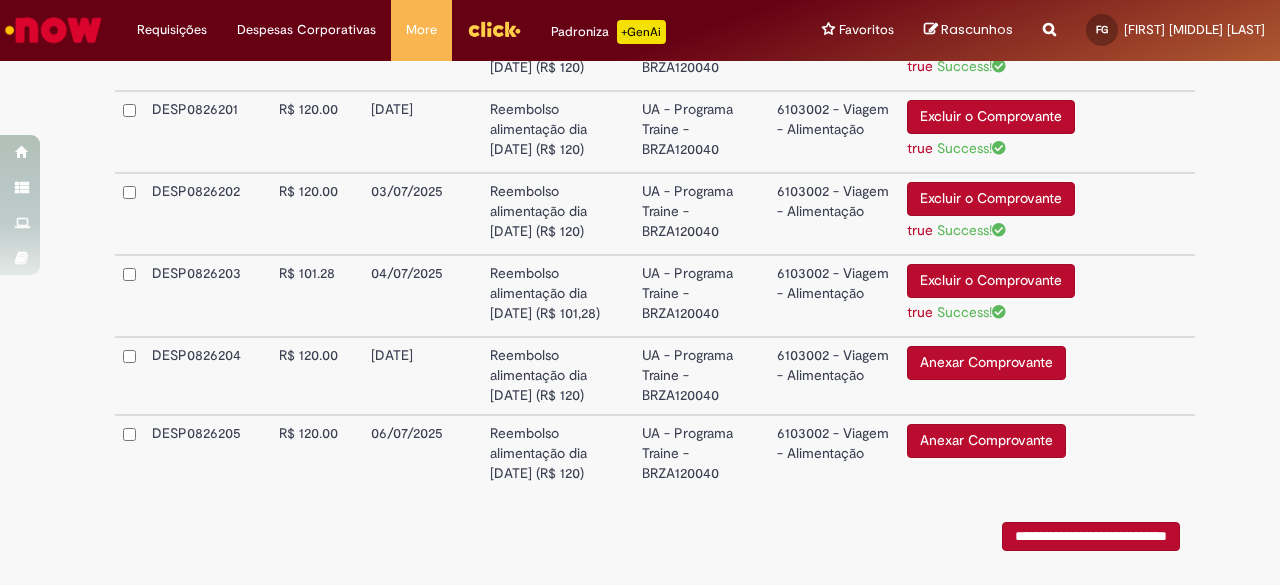 click on "Anexar Comprovante" at bounding box center (986, 363) 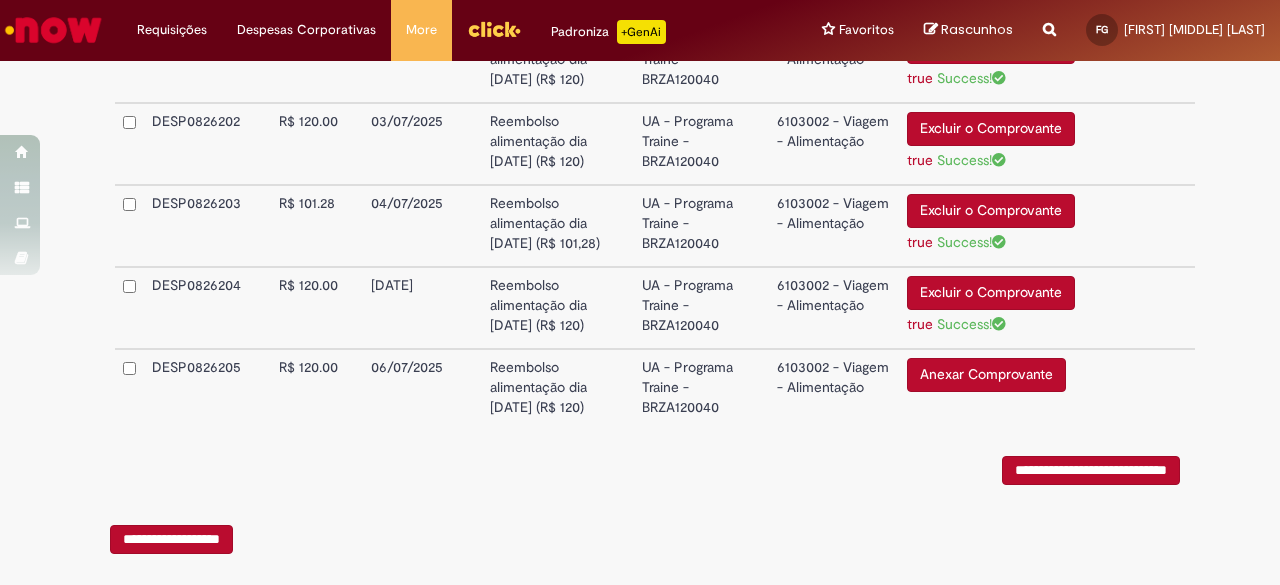 scroll, scrollTop: 861, scrollLeft: 0, axis: vertical 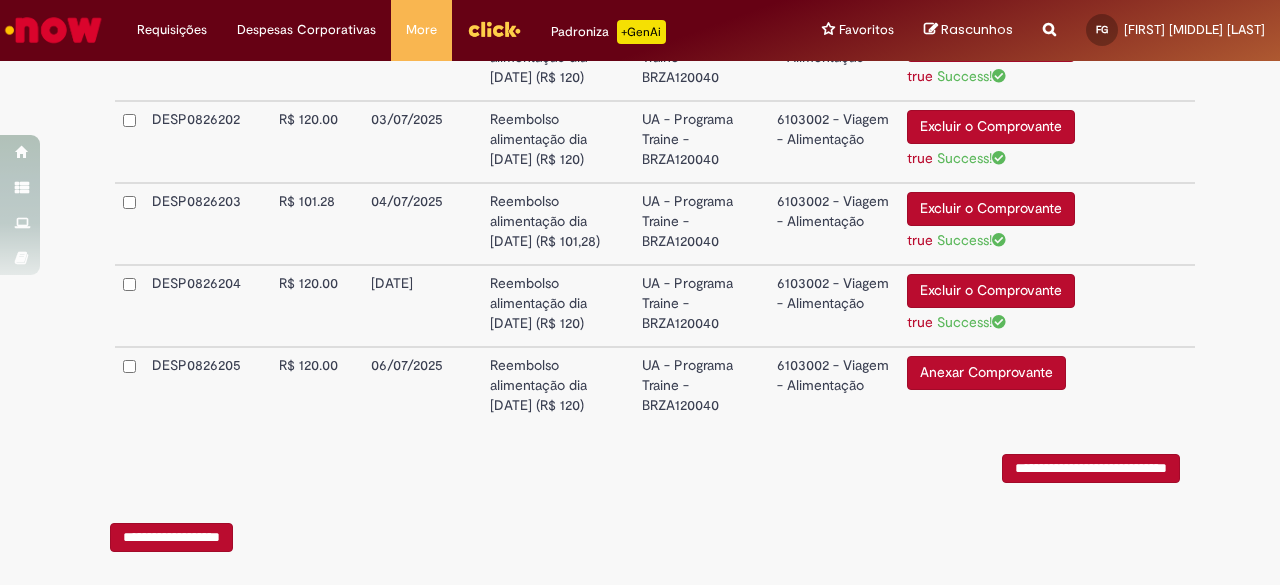 click on "Anexar Comprovante" at bounding box center [986, 373] 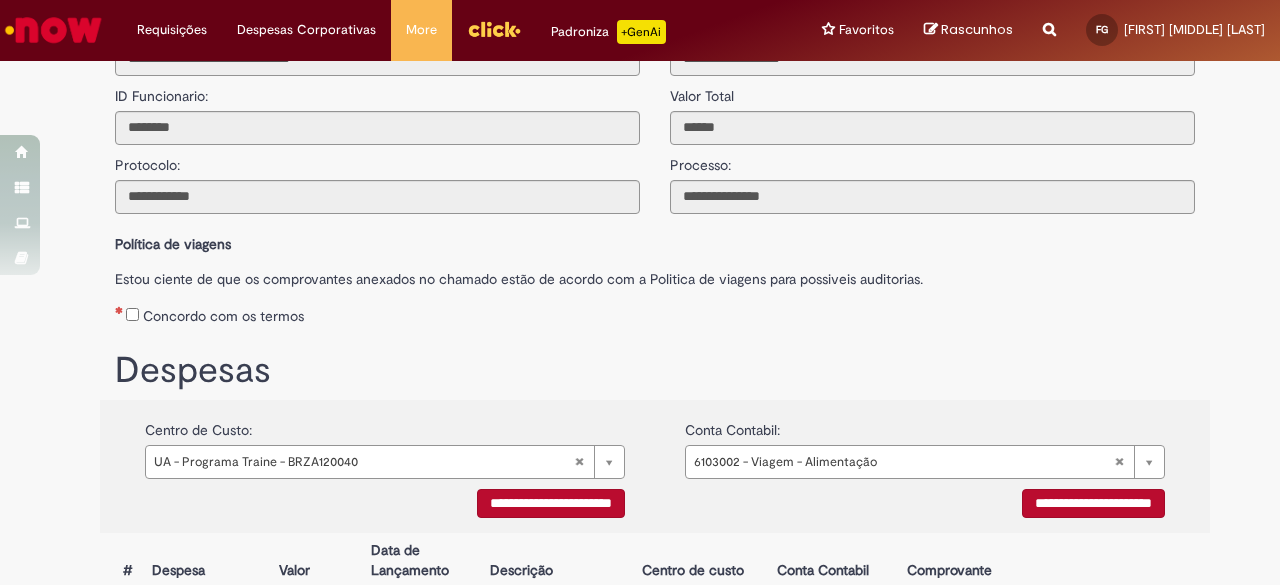 scroll, scrollTop: 73, scrollLeft: 0, axis: vertical 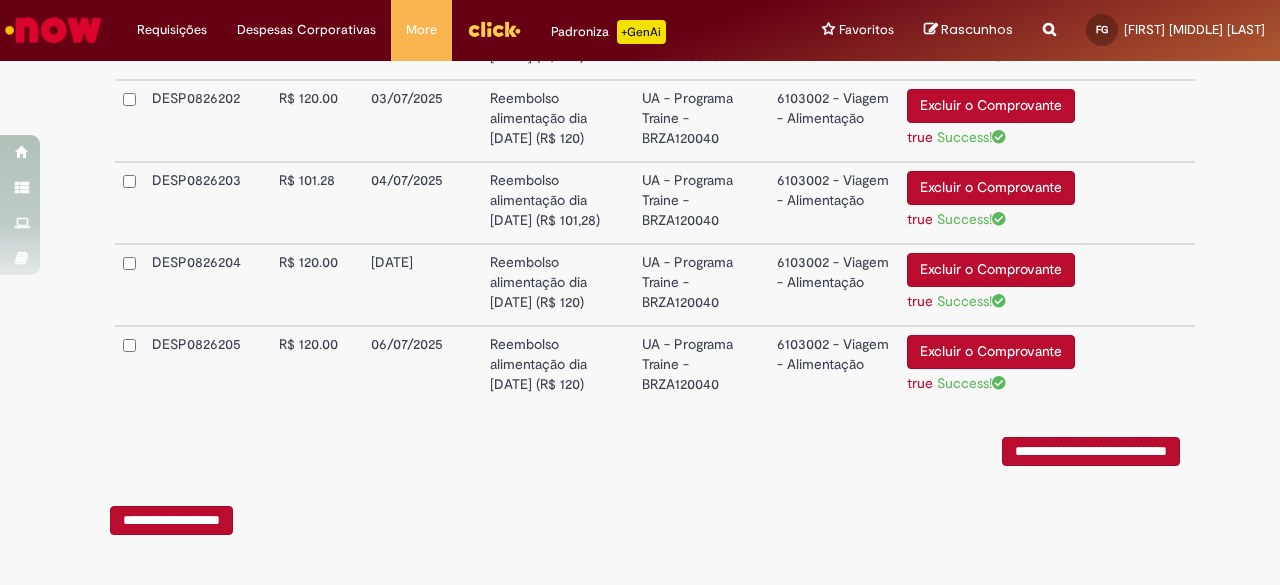 click on "**********" at bounding box center (1091, 451) 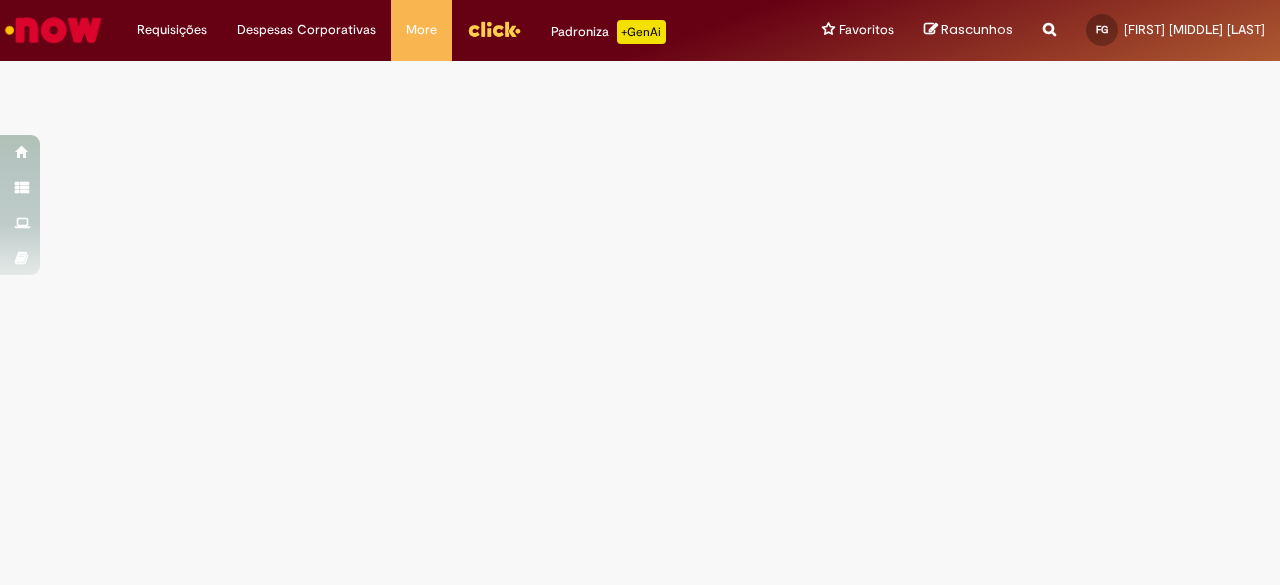 scroll, scrollTop: 0, scrollLeft: 0, axis: both 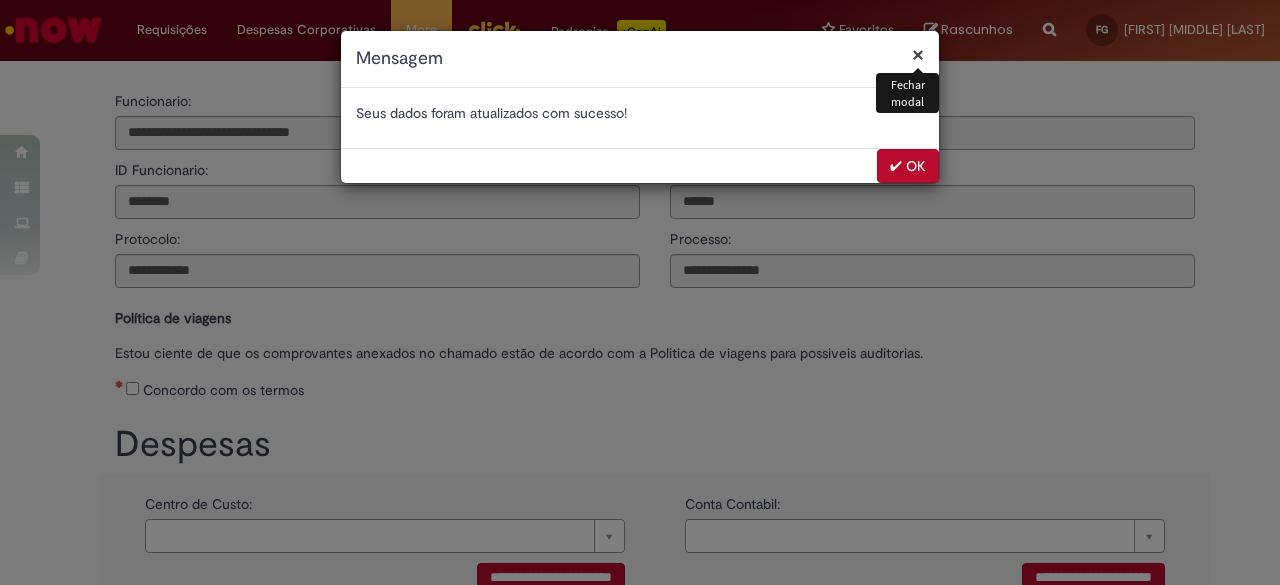 click on "✔ OK" at bounding box center [908, 166] 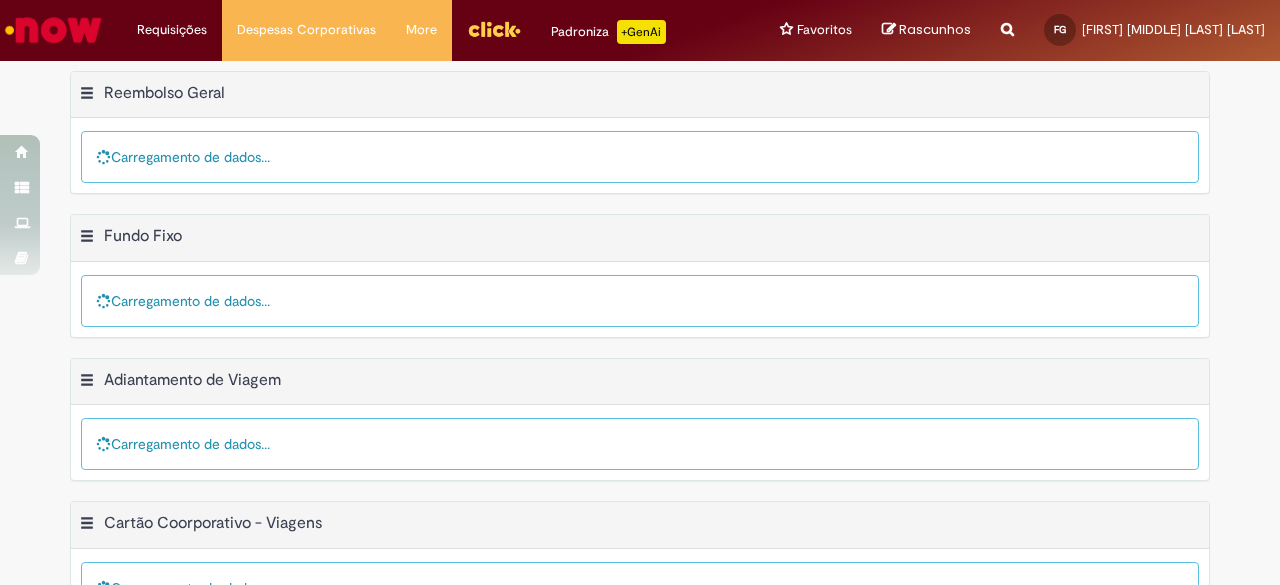 scroll, scrollTop: 0, scrollLeft: 0, axis: both 